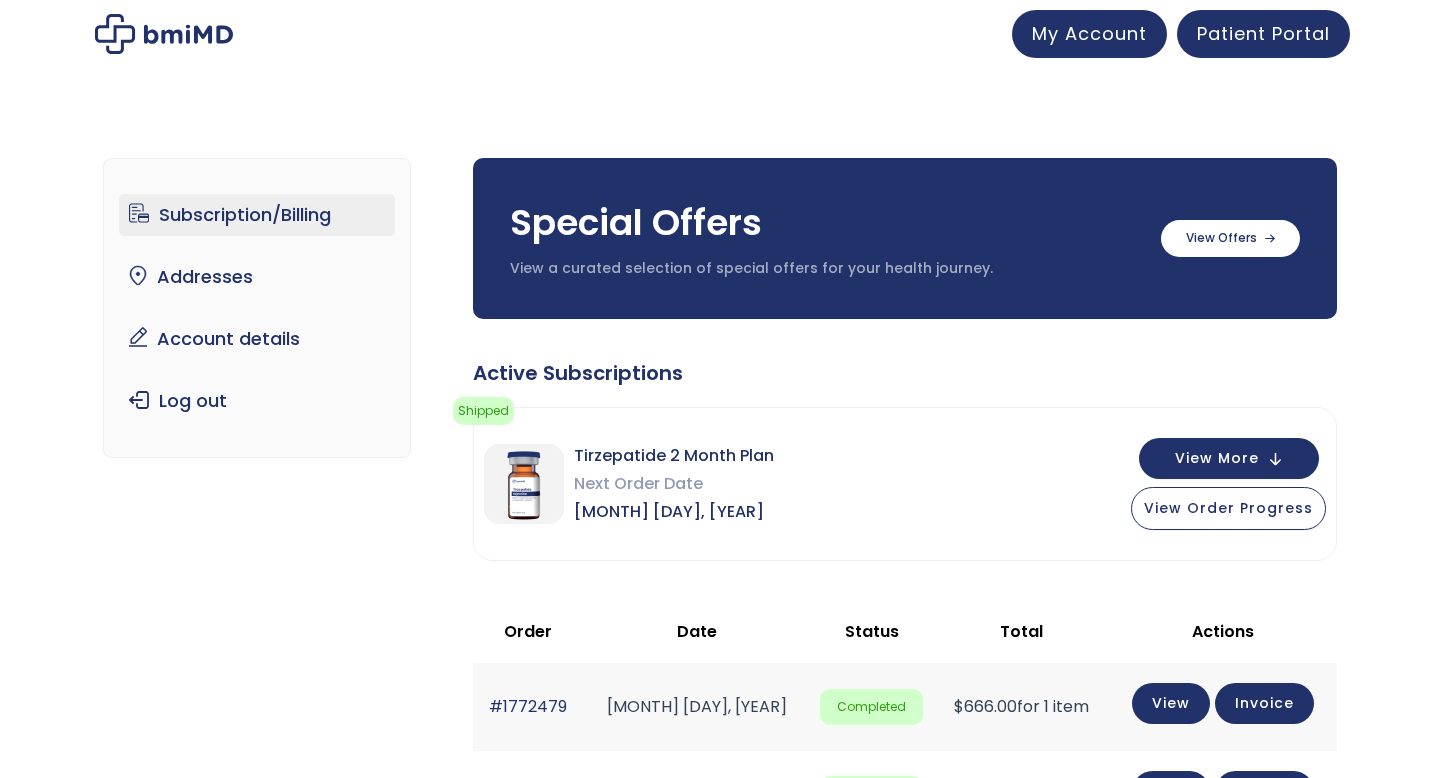 scroll, scrollTop: 0, scrollLeft: 0, axis: both 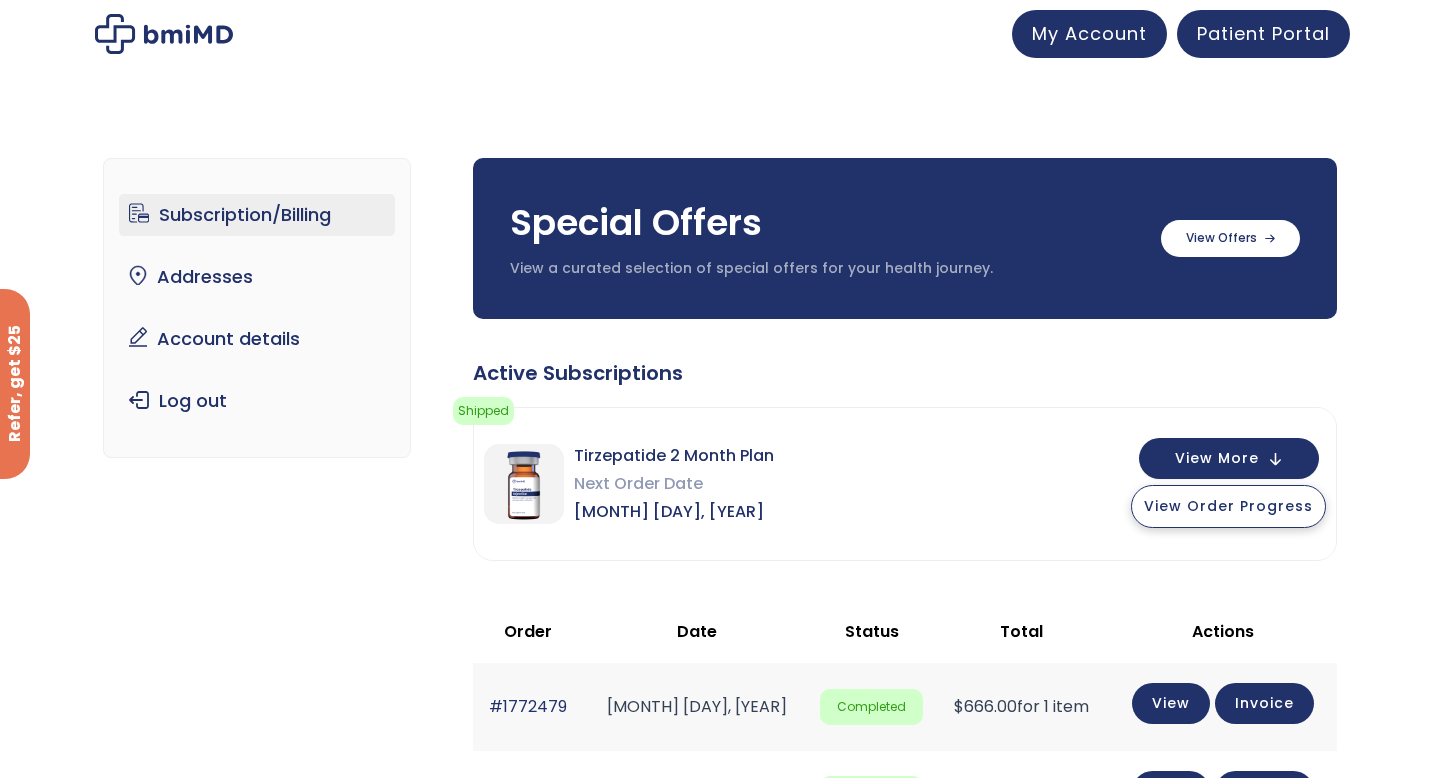 click on "View Order Progress" at bounding box center [1228, 506] 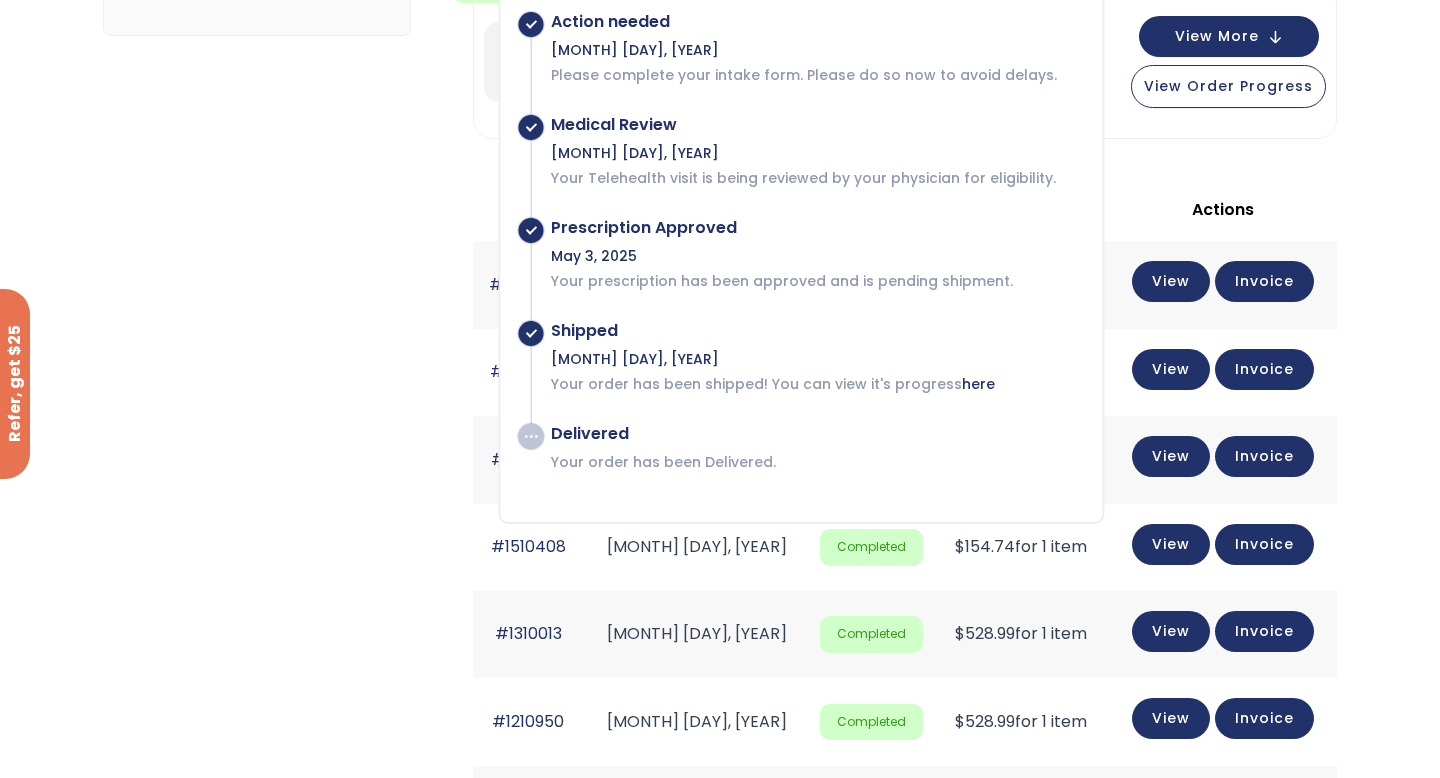 scroll, scrollTop: 426, scrollLeft: 0, axis: vertical 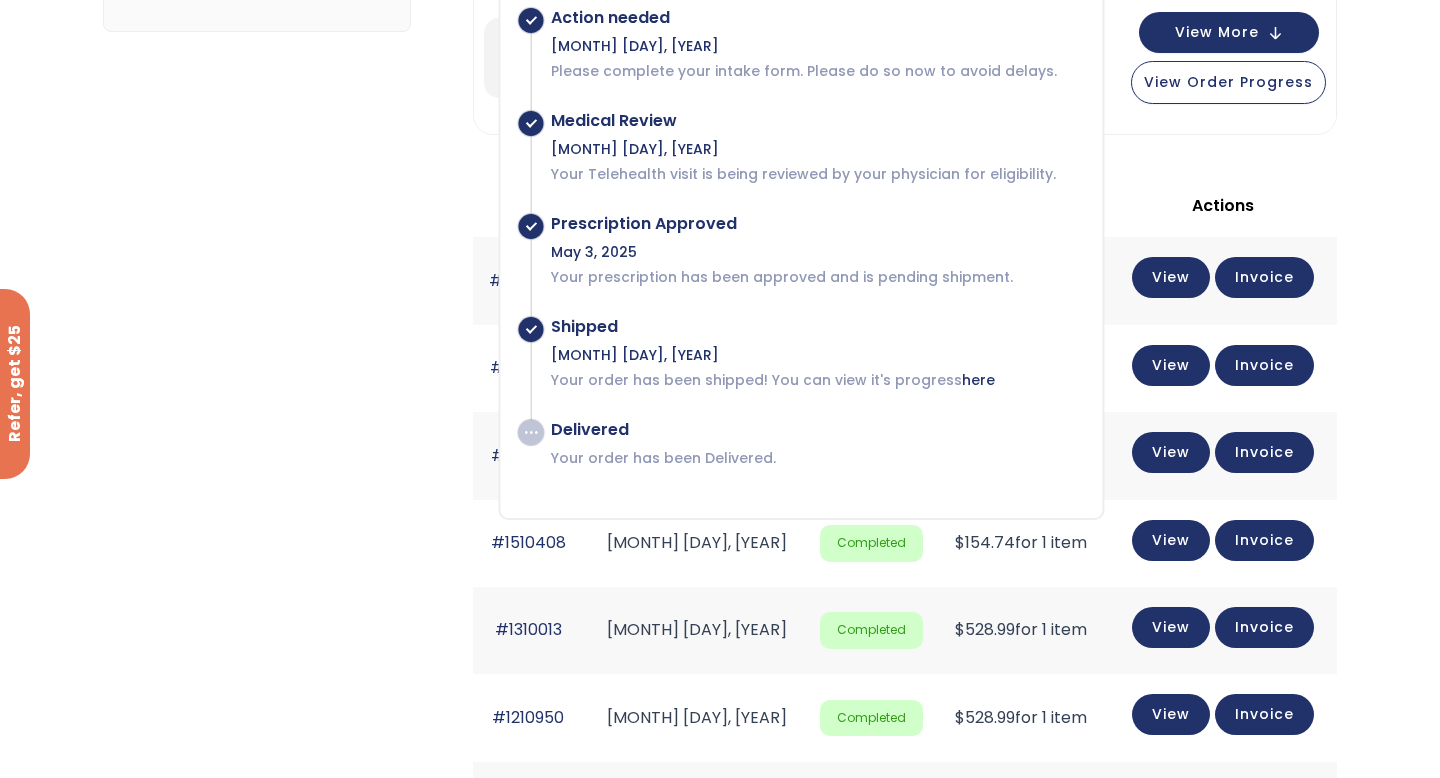 click on "Subscription/Billing
bmiRewards
Addresses
Account details
Submit a Review
Log out
Subscription/Billing
Special Offers
View a curated selection of special offers for your health journey.
Sermorelin 3 month supply $133/month + FREE SHIPPING" at bounding box center (720, 561) 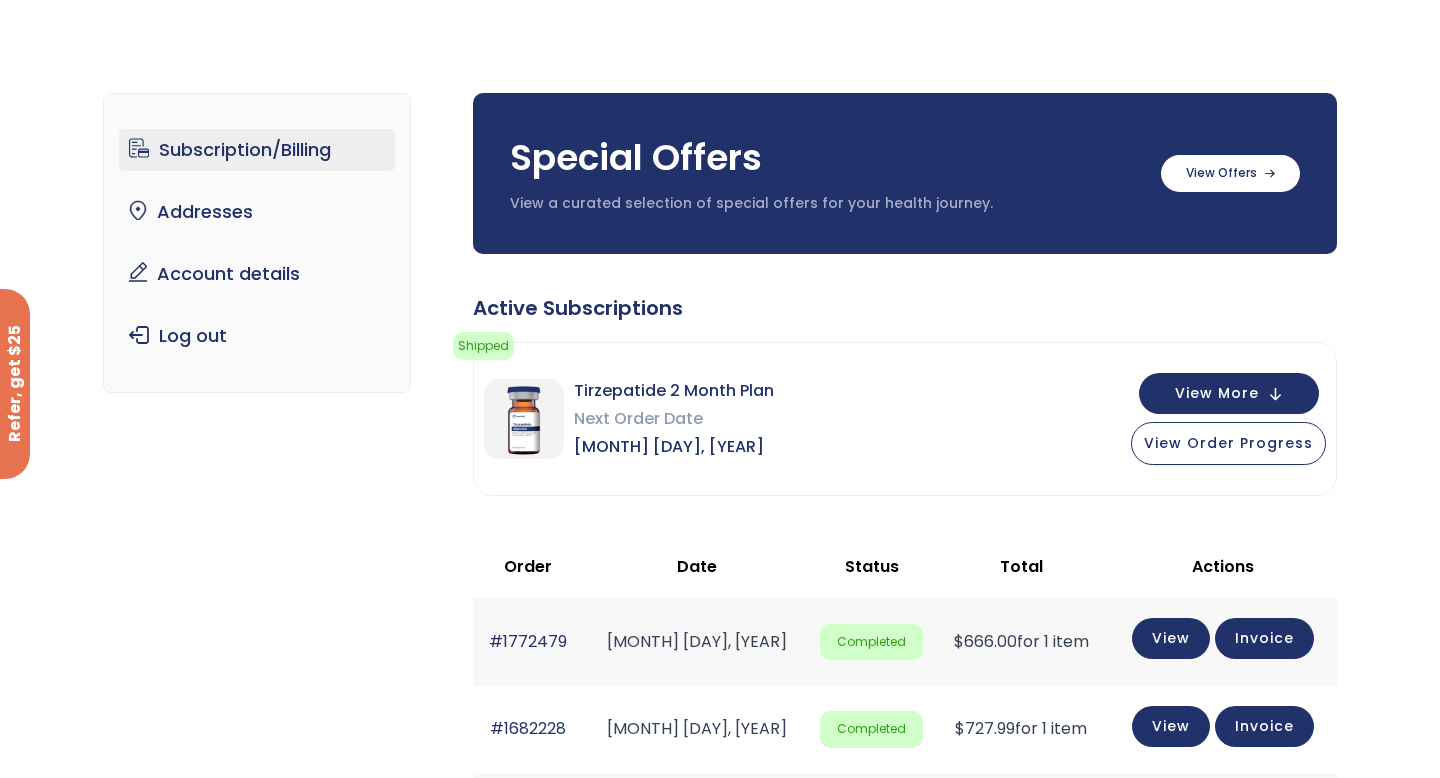 scroll, scrollTop: 0, scrollLeft: 0, axis: both 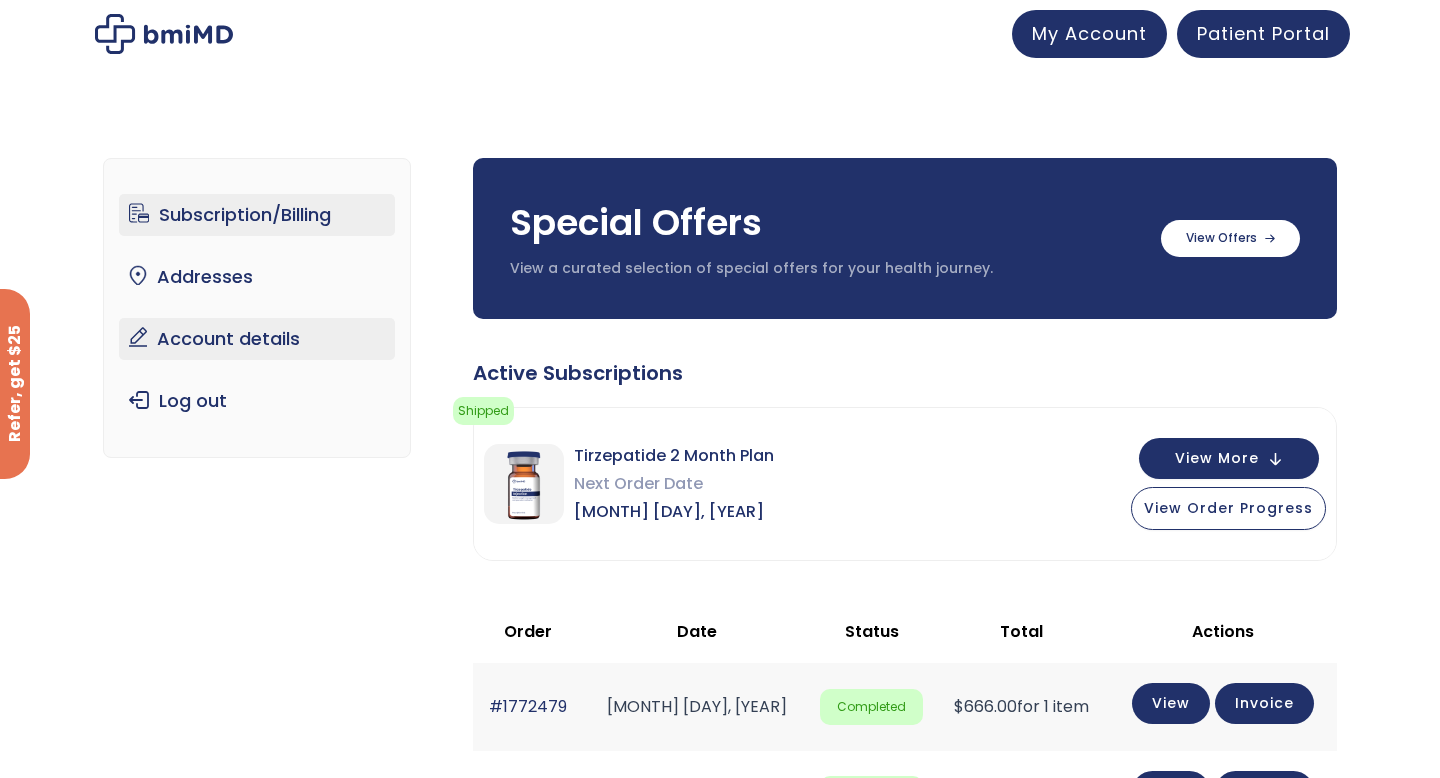 click on "Account details" at bounding box center (257, 339) 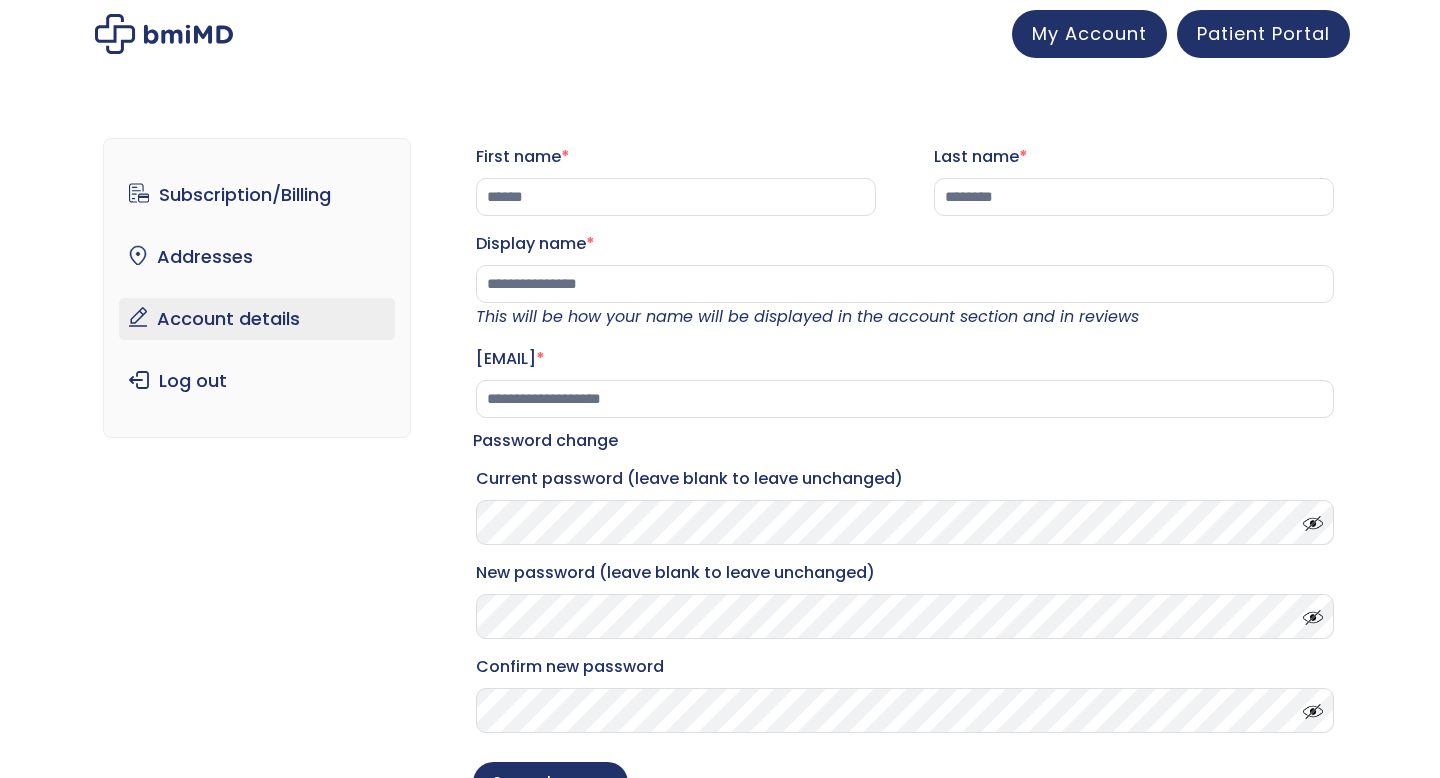scroll, scrollTop: 0, scrollLeft: 0, axis: both 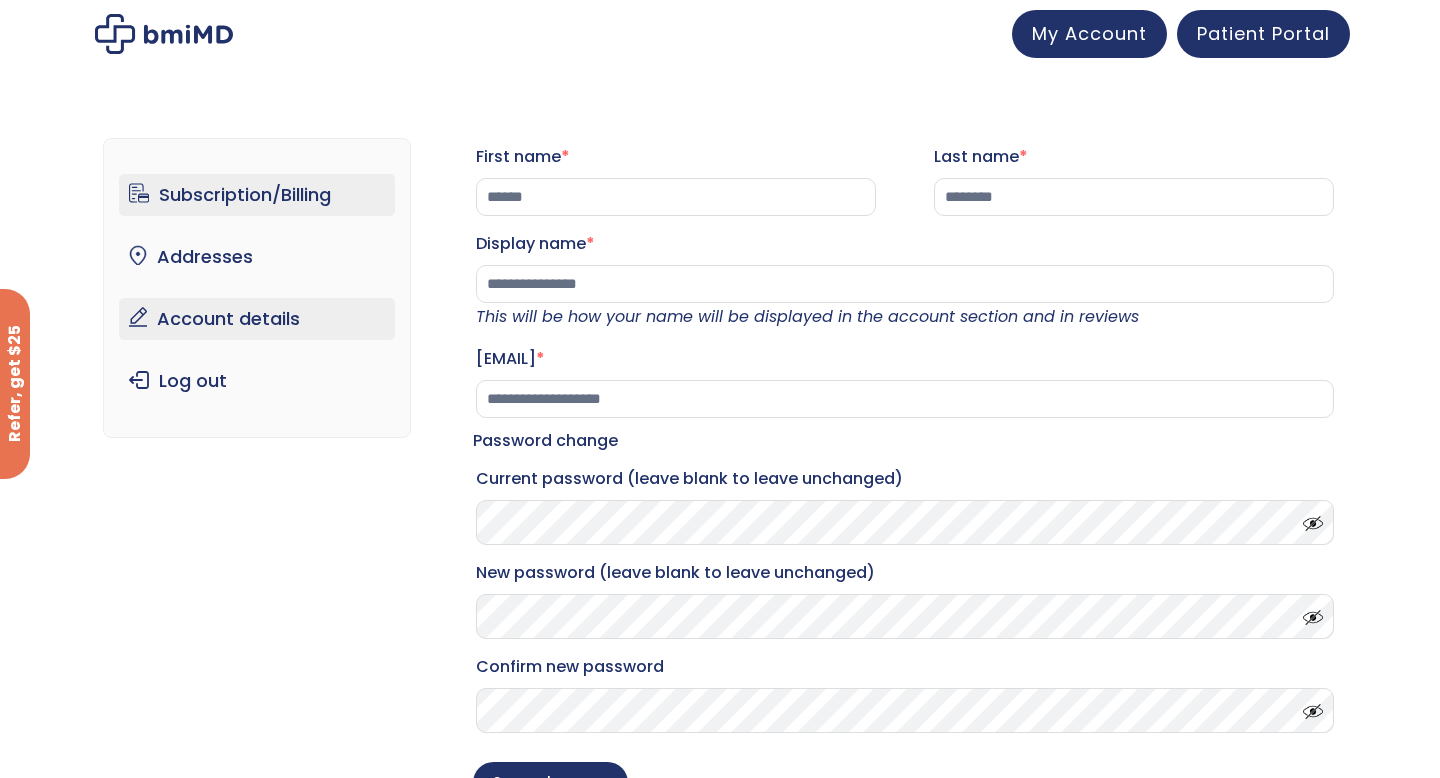 click on "Subscription/Billing" at bounding box center (257, 195) 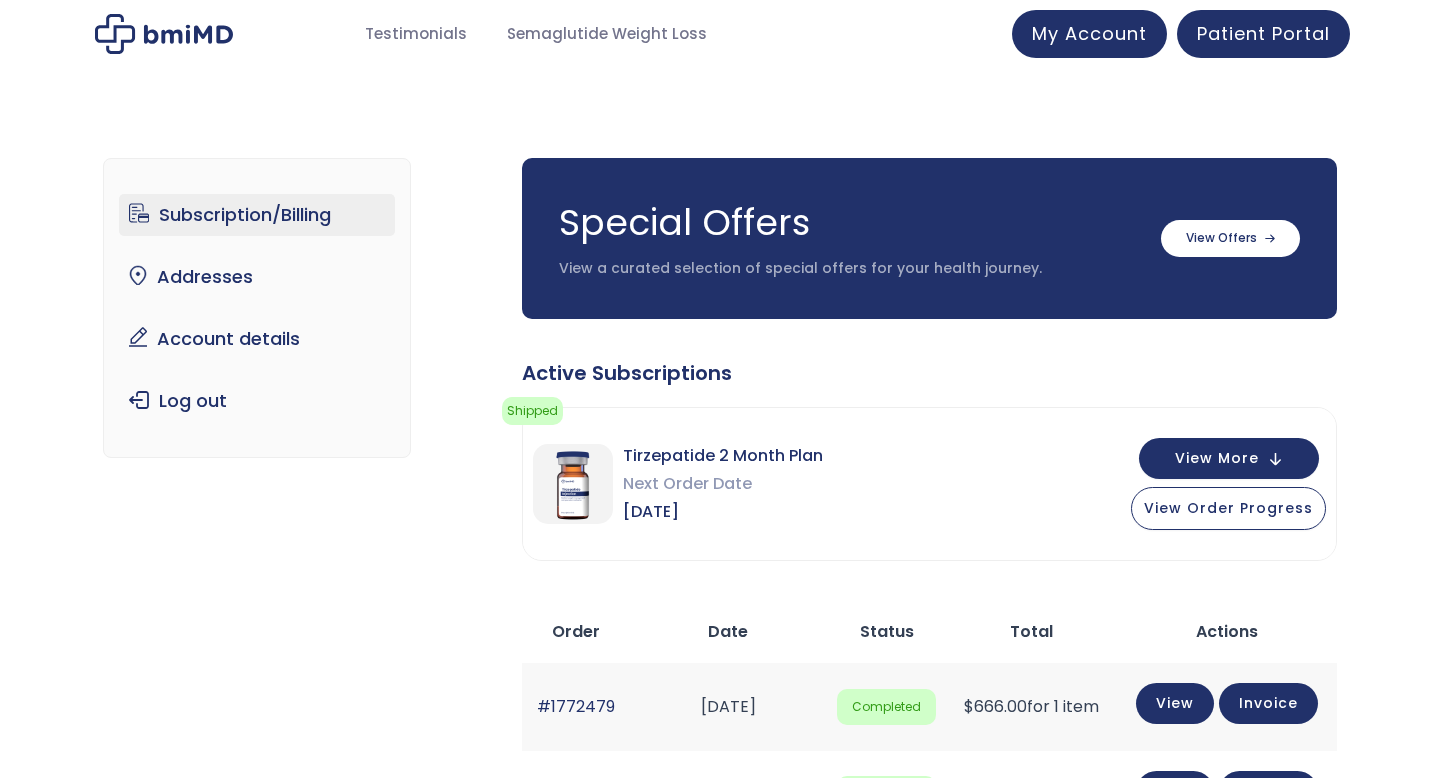 scroll, scrollTop: 0, scrollLeft: 0, axis: both 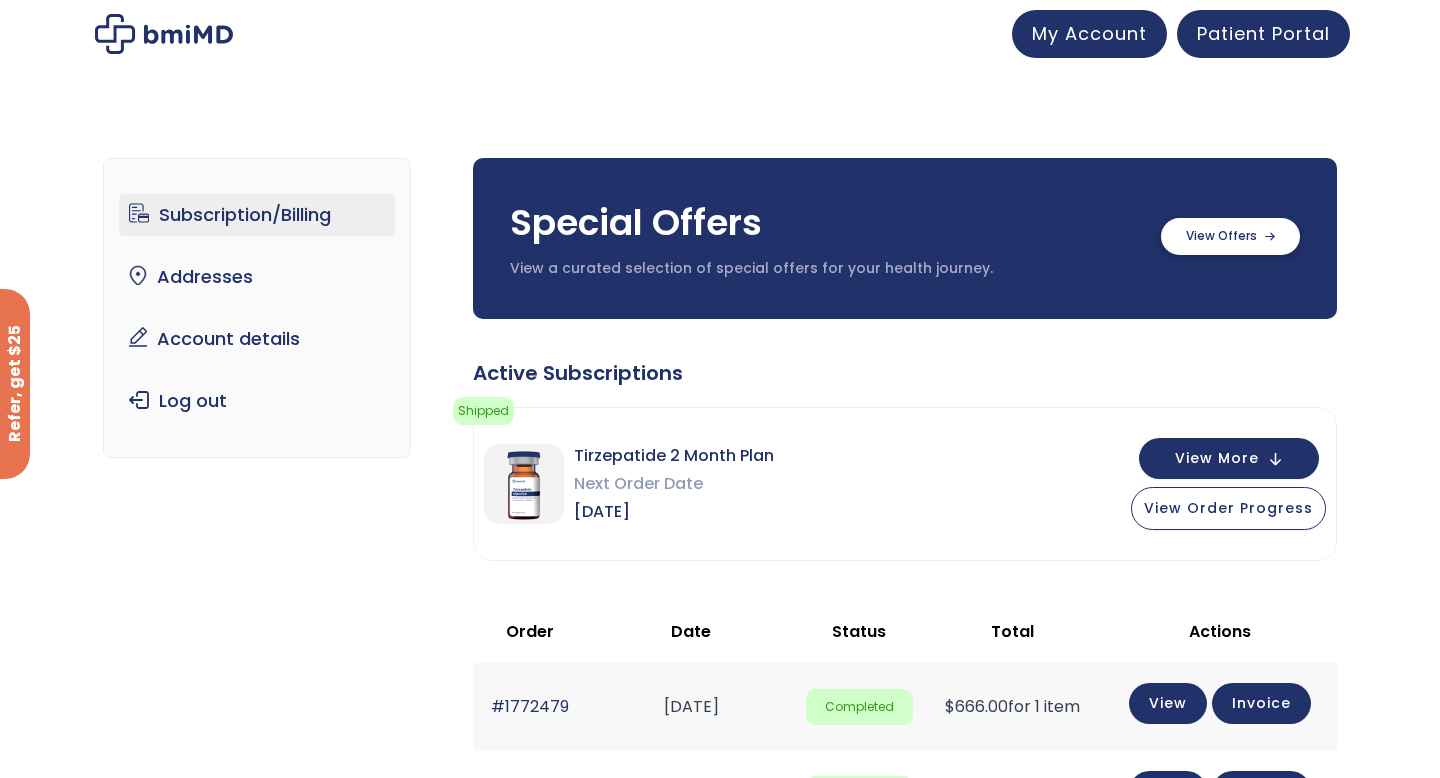 click at bounding box center (1230, 236) 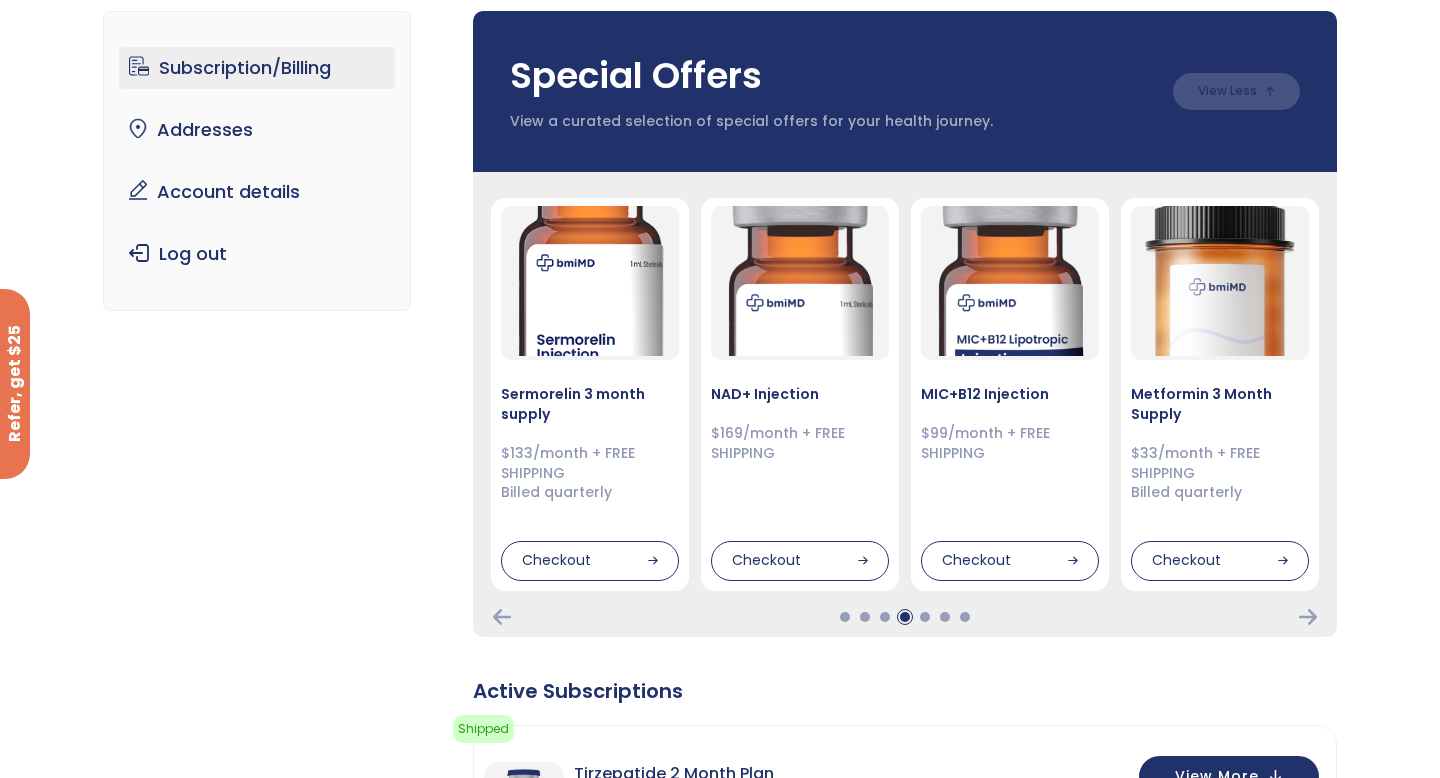 scroll, scrollTop: 0, scrollLeft: 0, axis: both 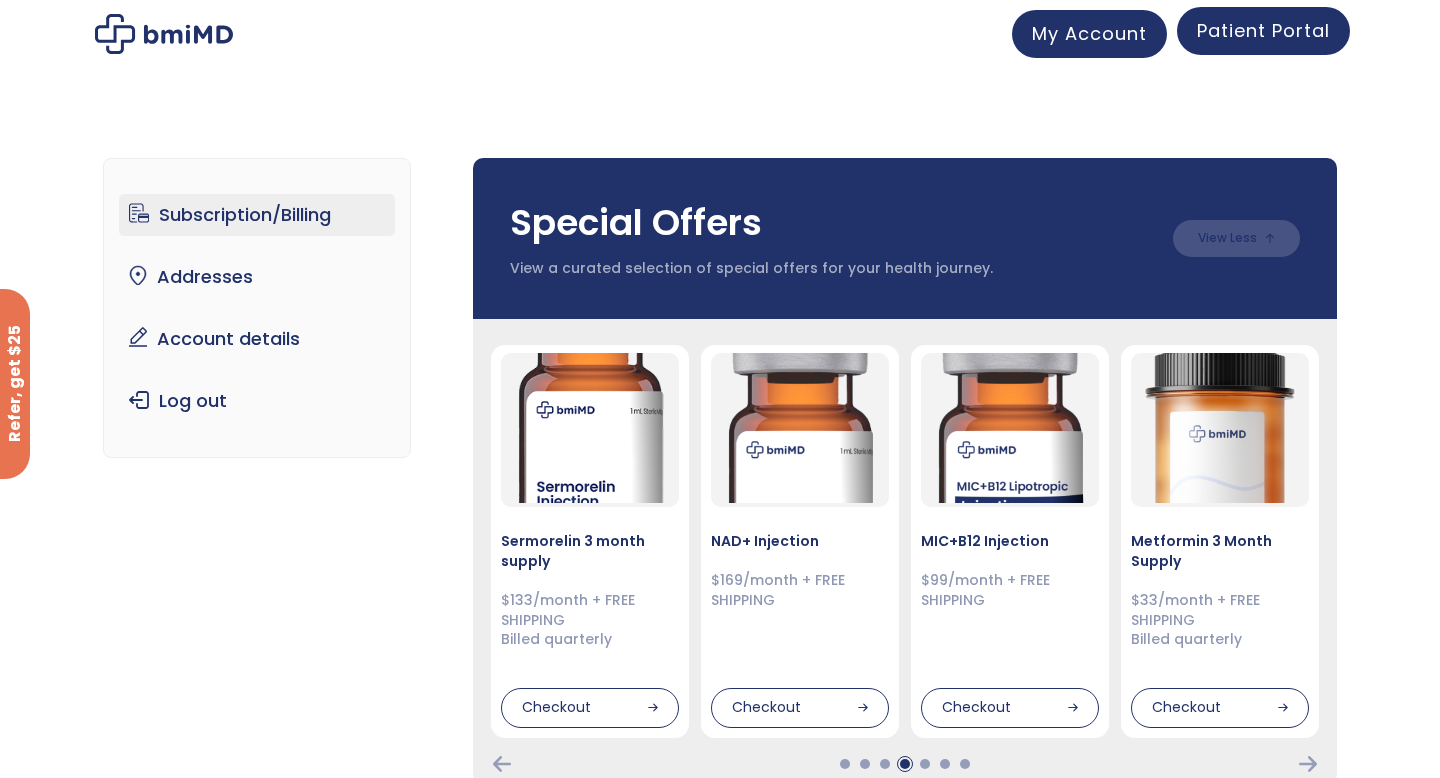 click on "Patient Portal" at bounding box center (1263, 31) 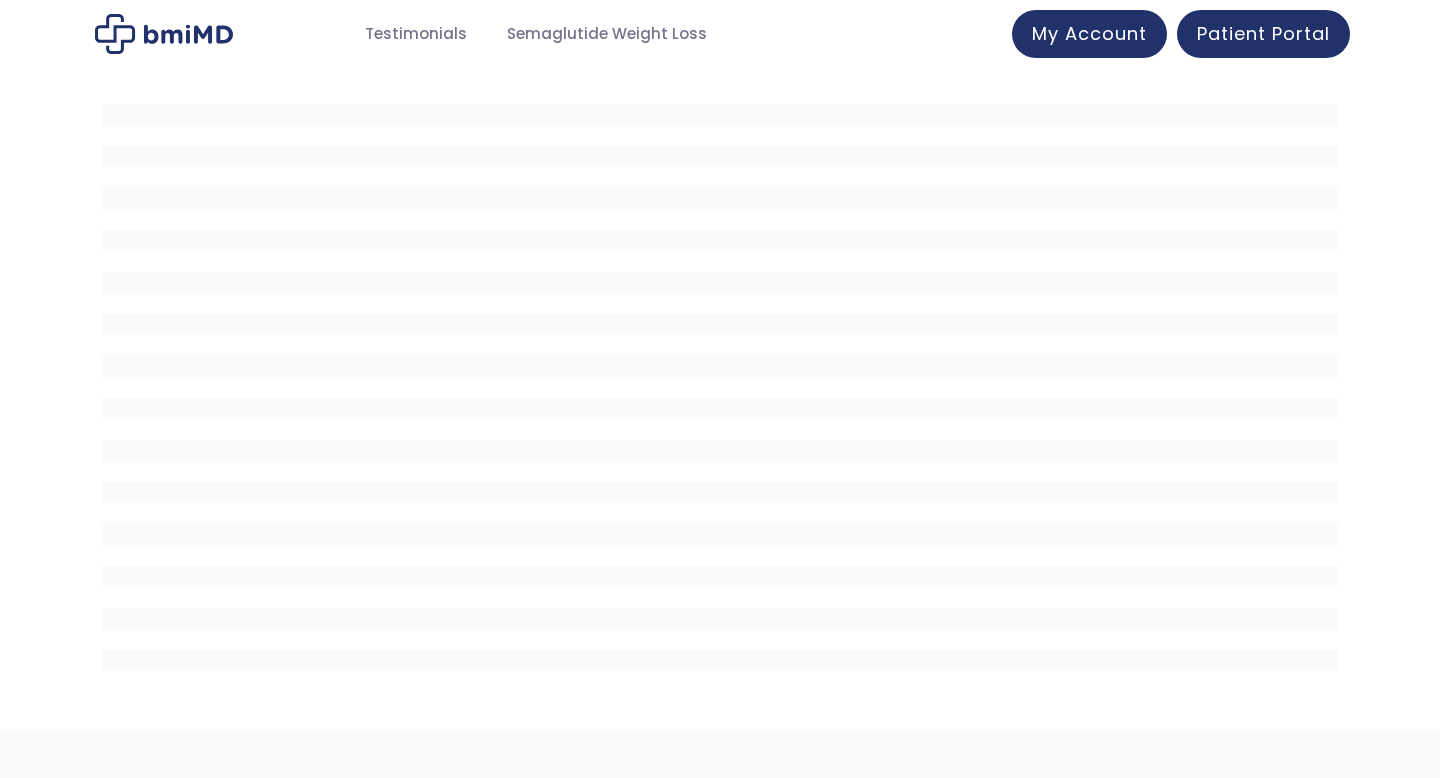 scroll, scrollTop: 0, scrollLeft: 0, axis: both 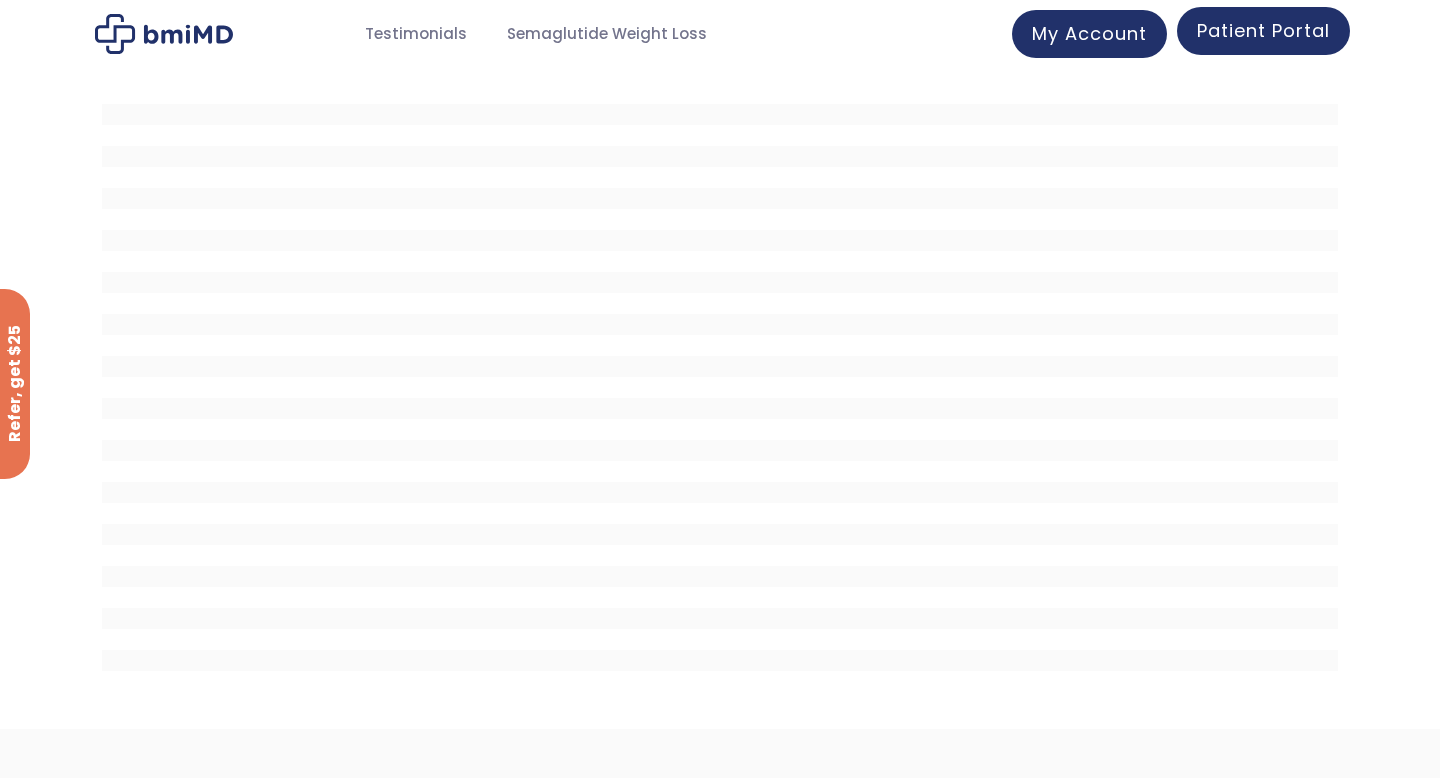 click on "Patient Portal" at bounding box center (1263, 30) 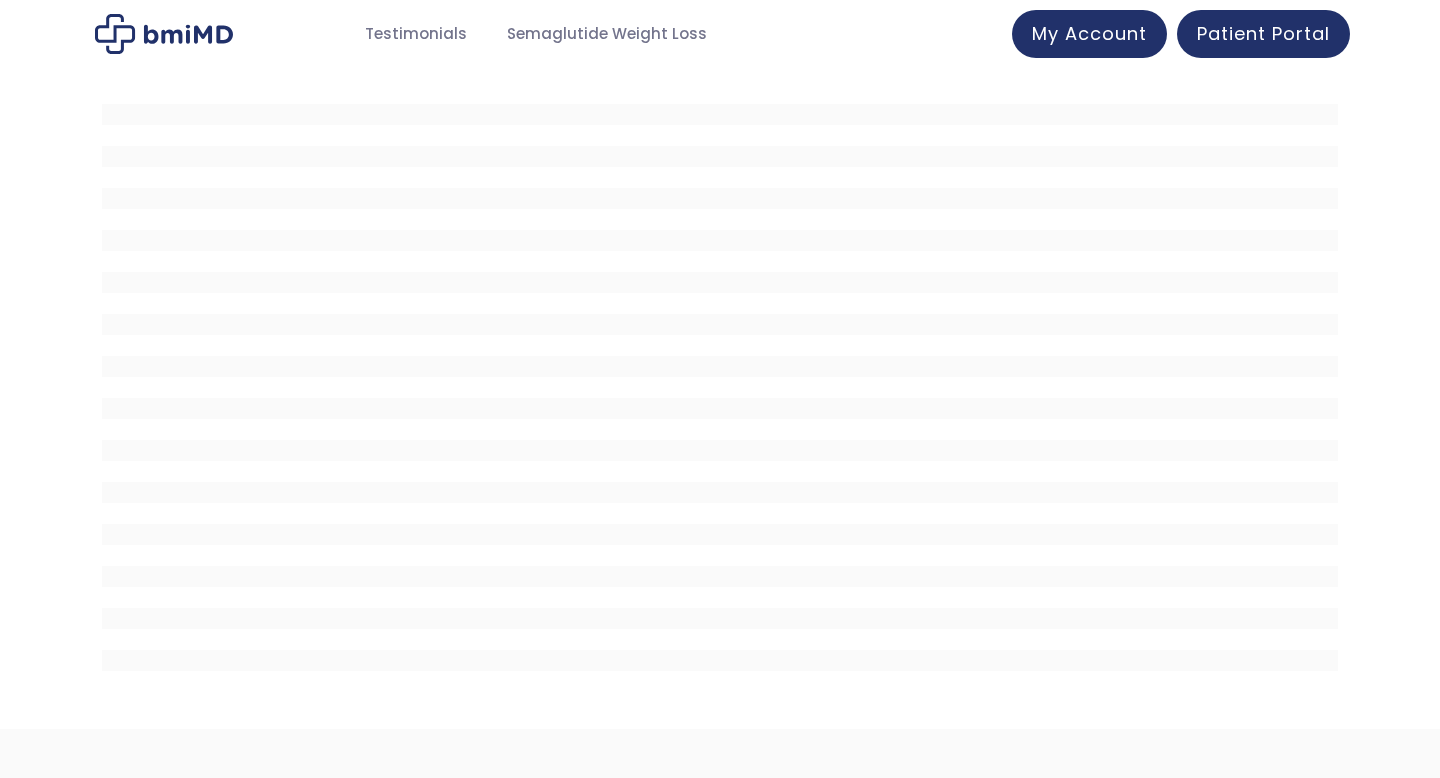 scroll, scrollTop: 0, scrollLeft: 0, axis: both 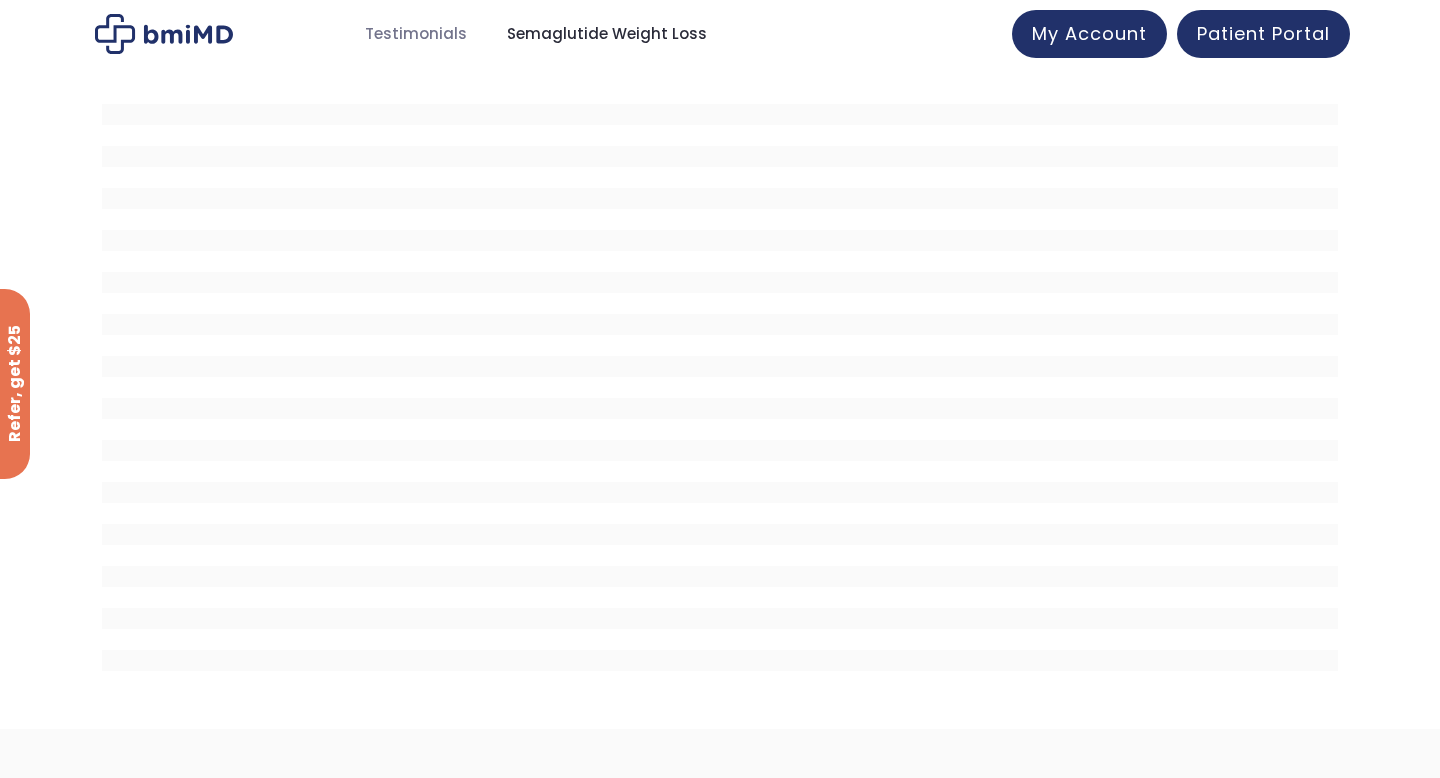 click on "Semaglutide Weight Loss" at bounding box center (607, 34) 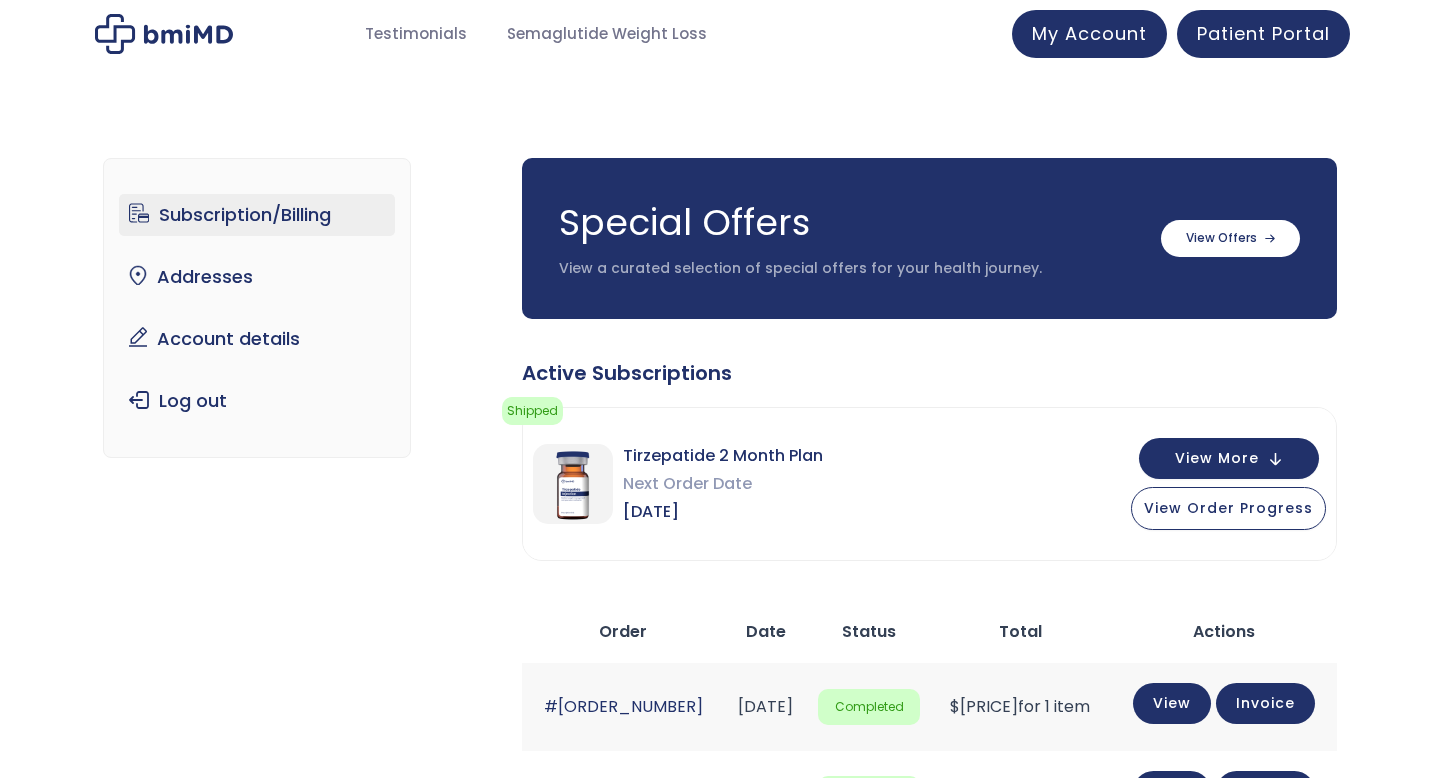 scroll, scrollTop: 0, scrollLeft: 0, axis: both 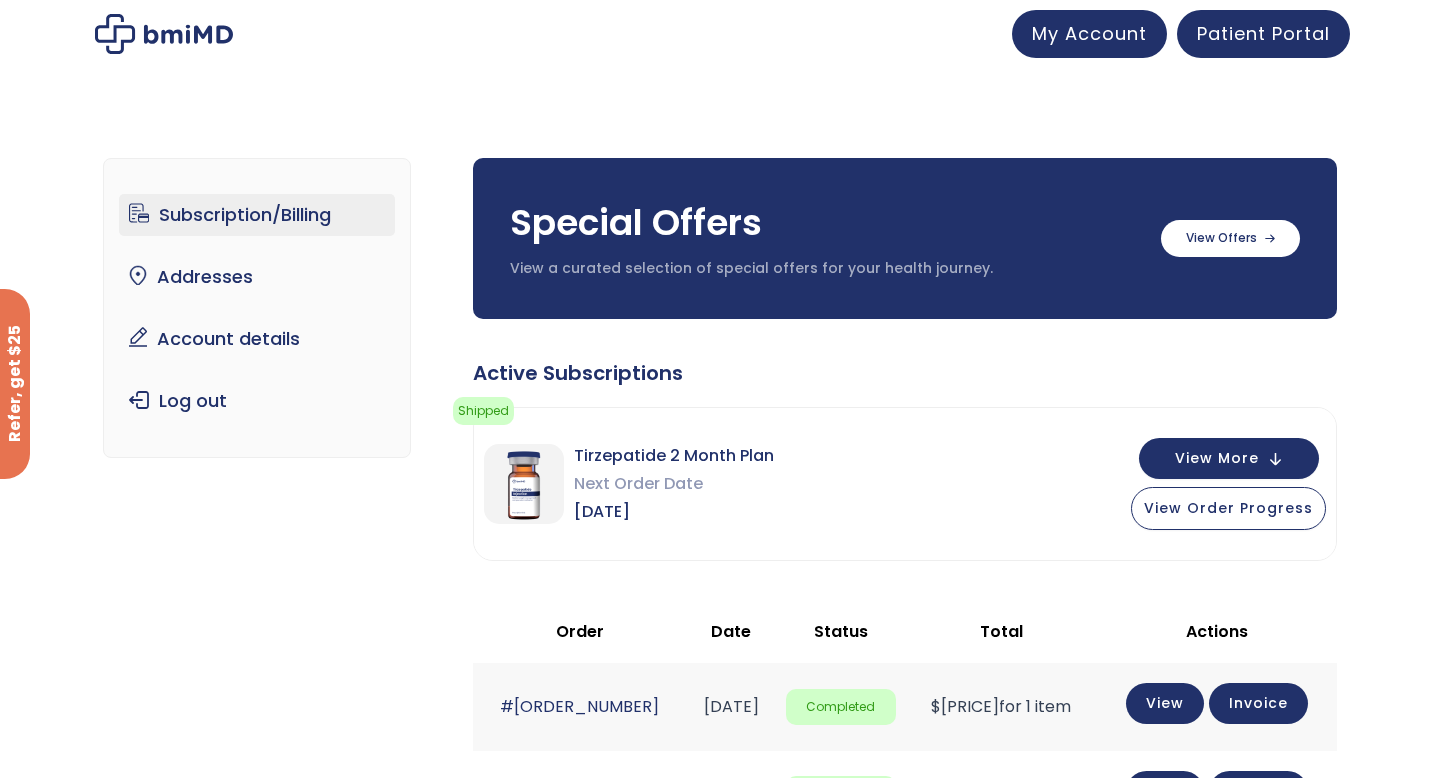 click on "Subscription/Billing" at bounding box center (257, 215) 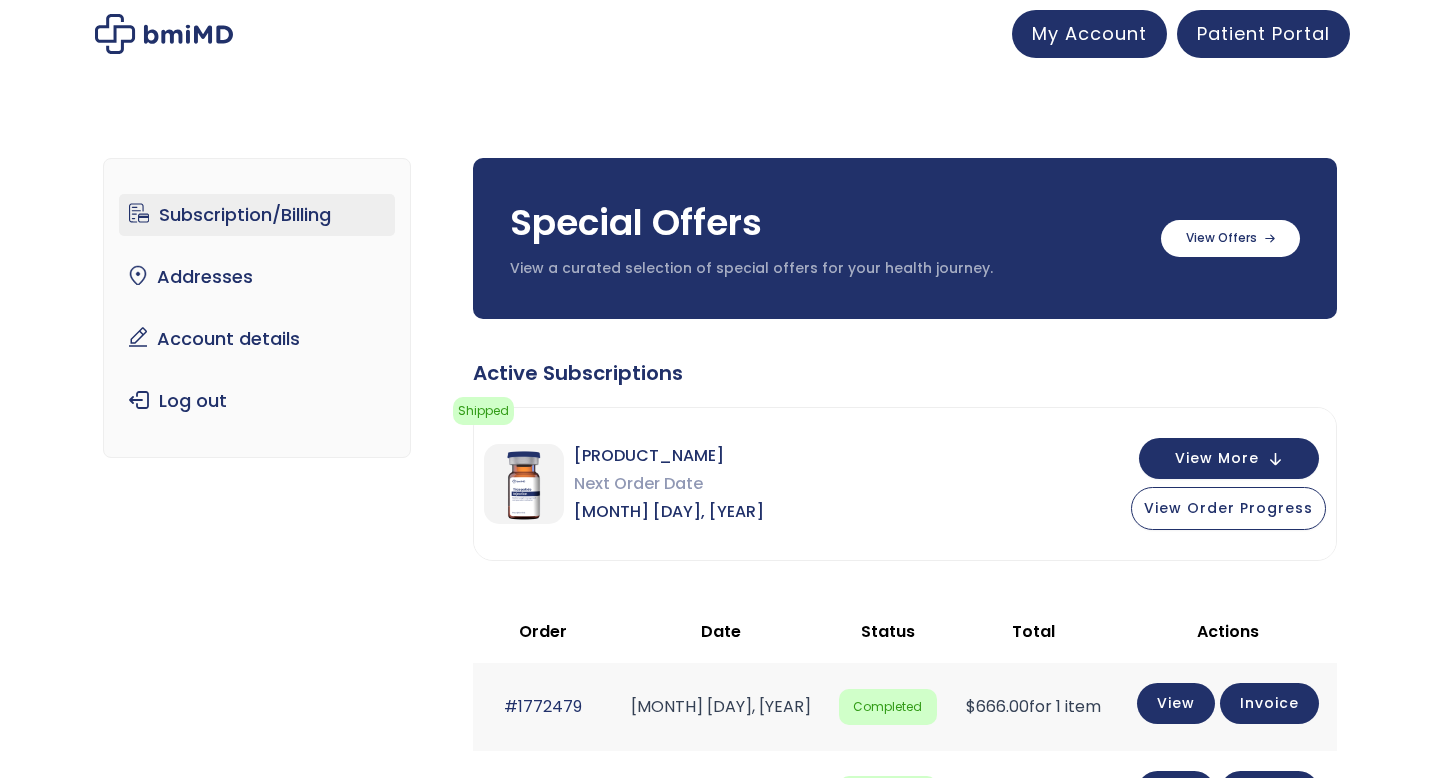 scroll, scrollTop: 0, scrollLeft: 0, axis: both 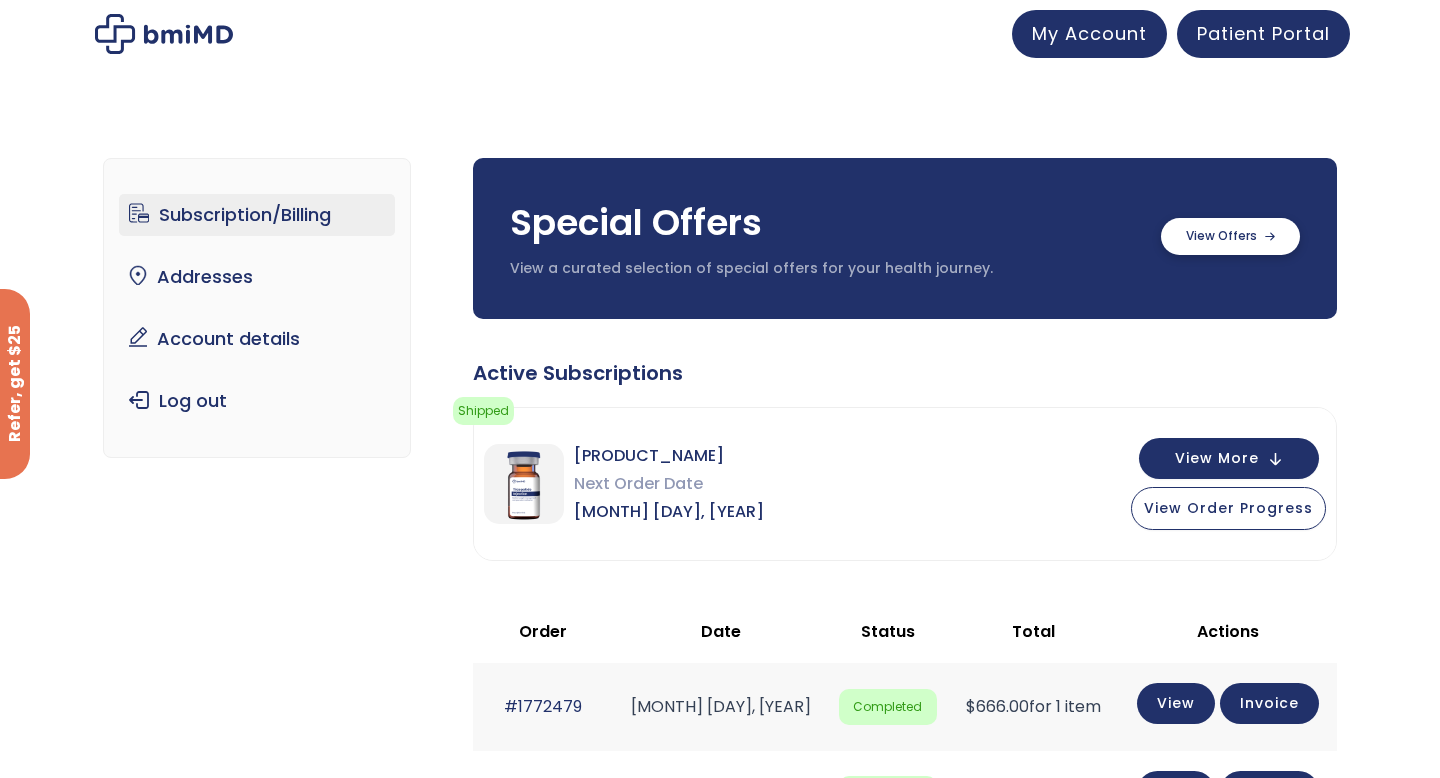 click at bounding box center [1230, 236] 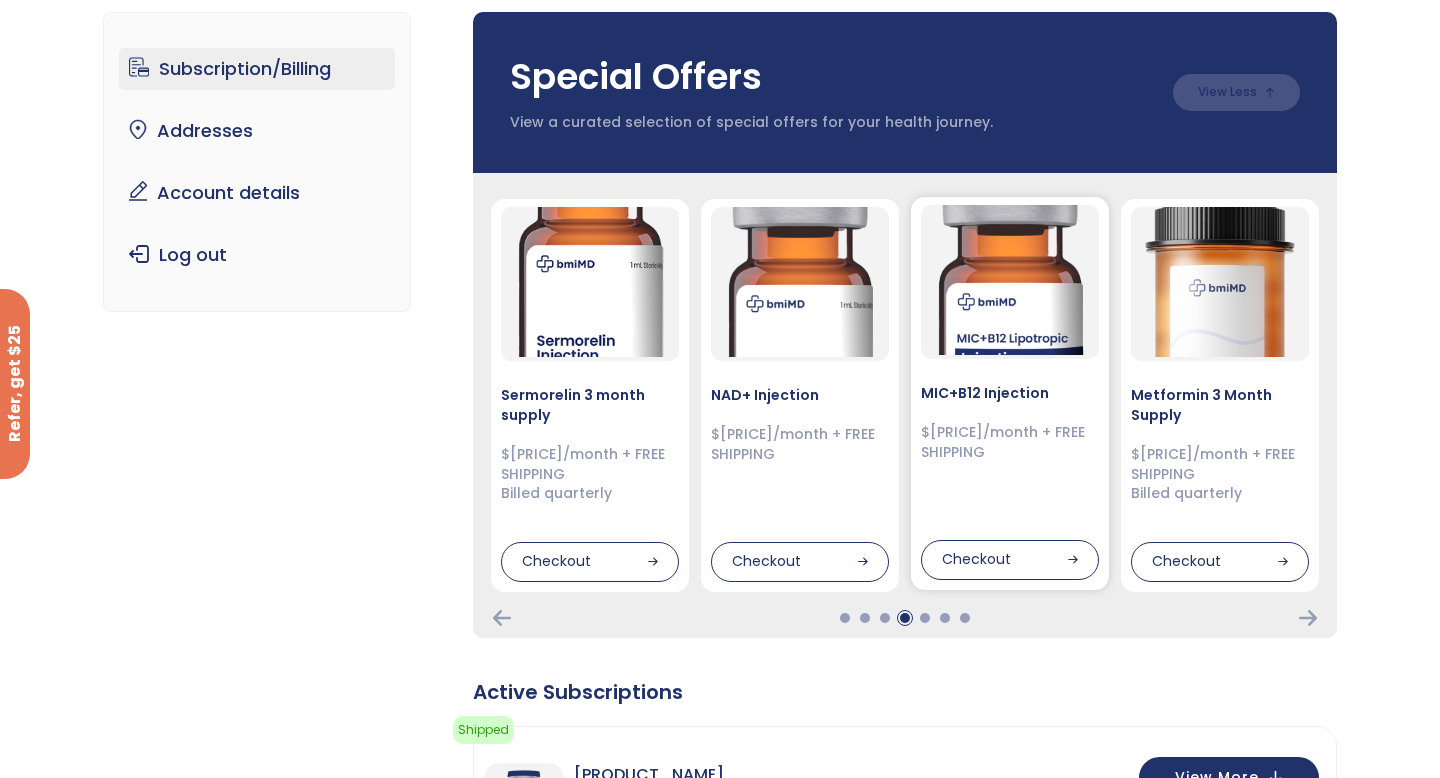 scroll, scrollTop: 171, scrollLeft: 0, axis: vertical 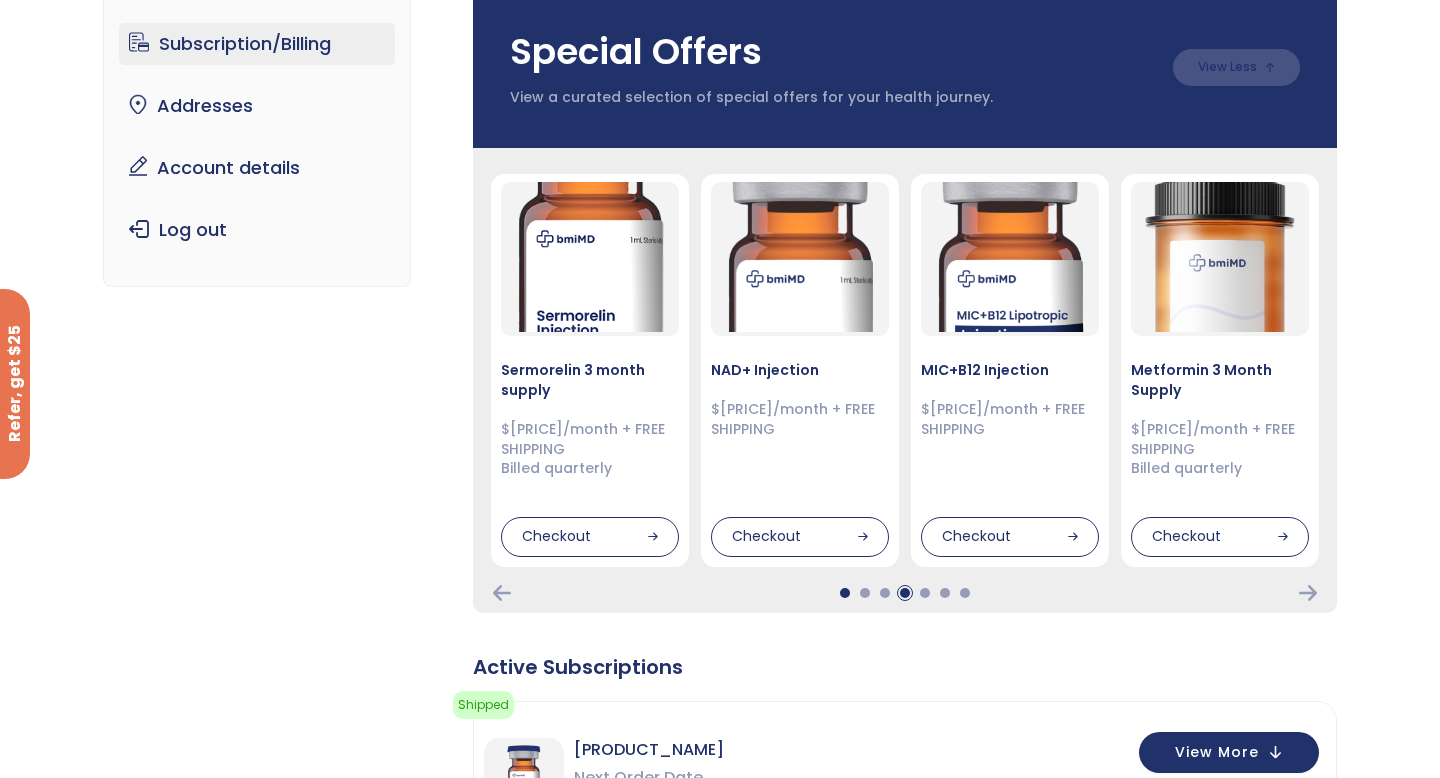 click at bounding box center [845, 593] 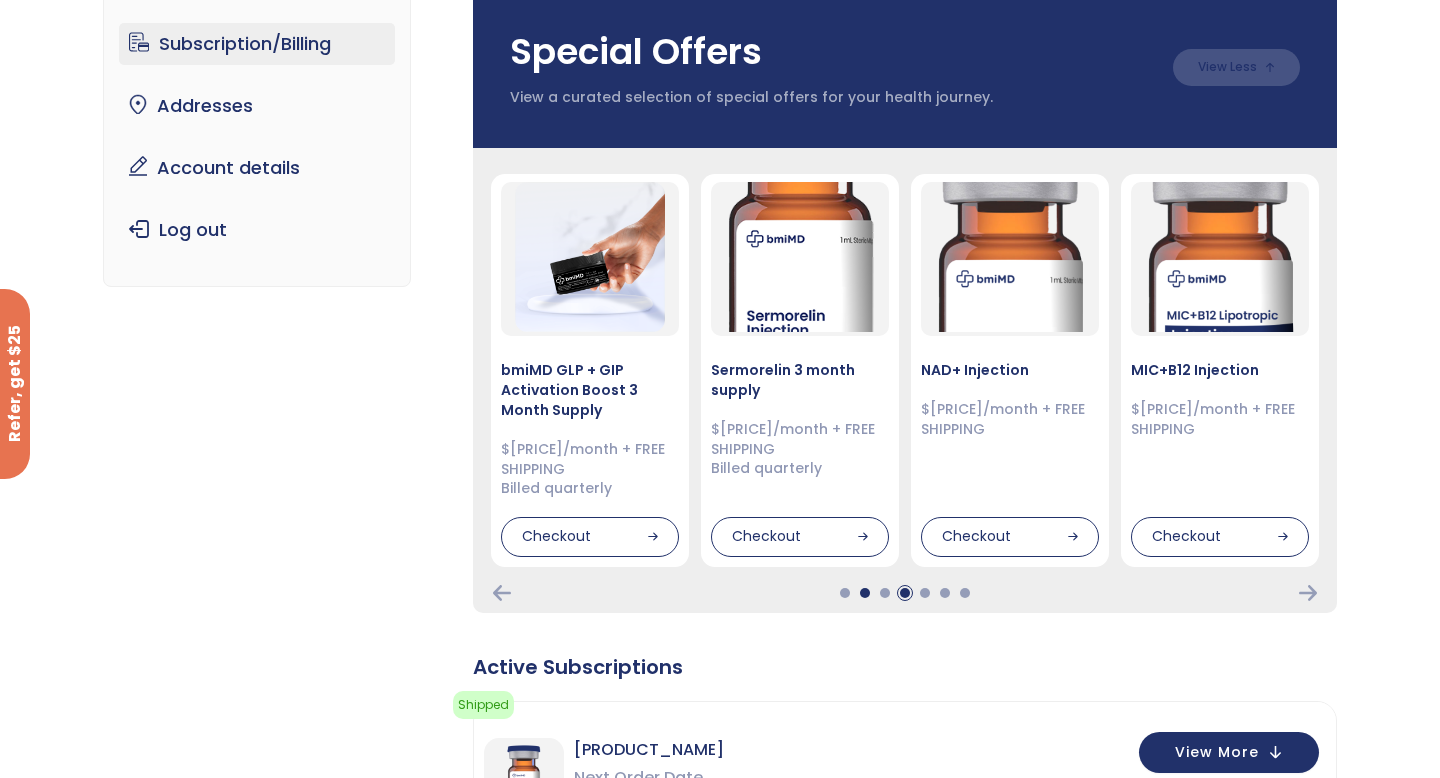click at bounding box center (865, 593) 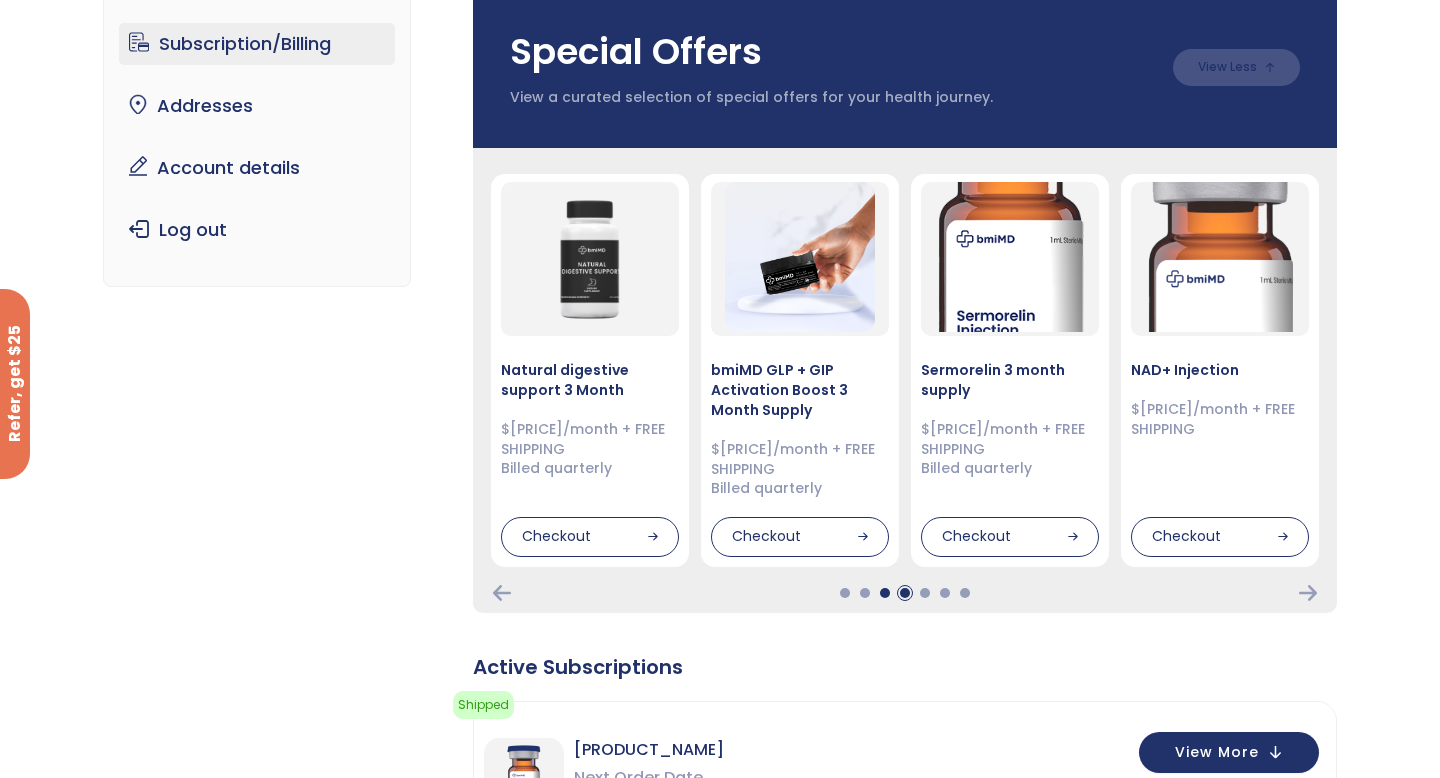 click at bounding box center (885, 593) 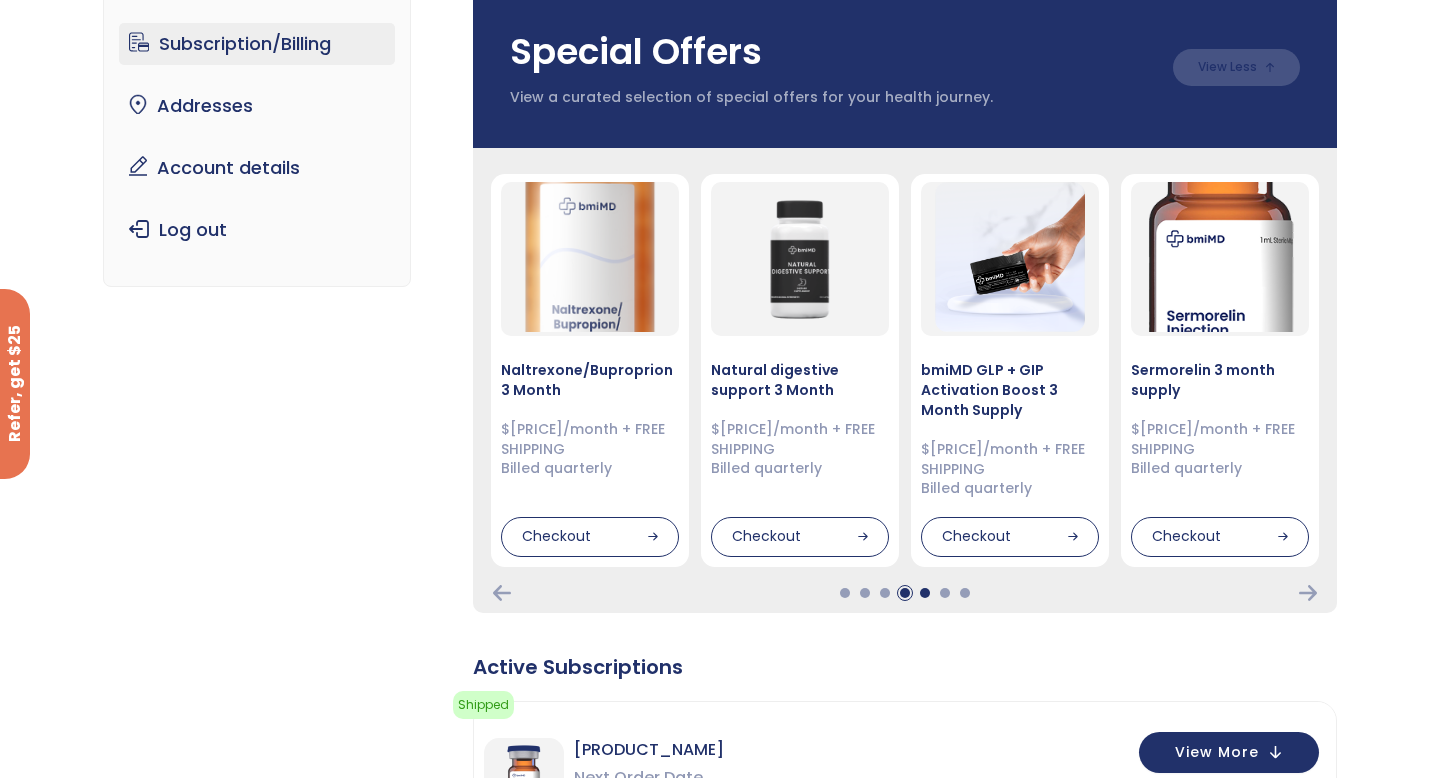 click at bounding box center (925, 593) 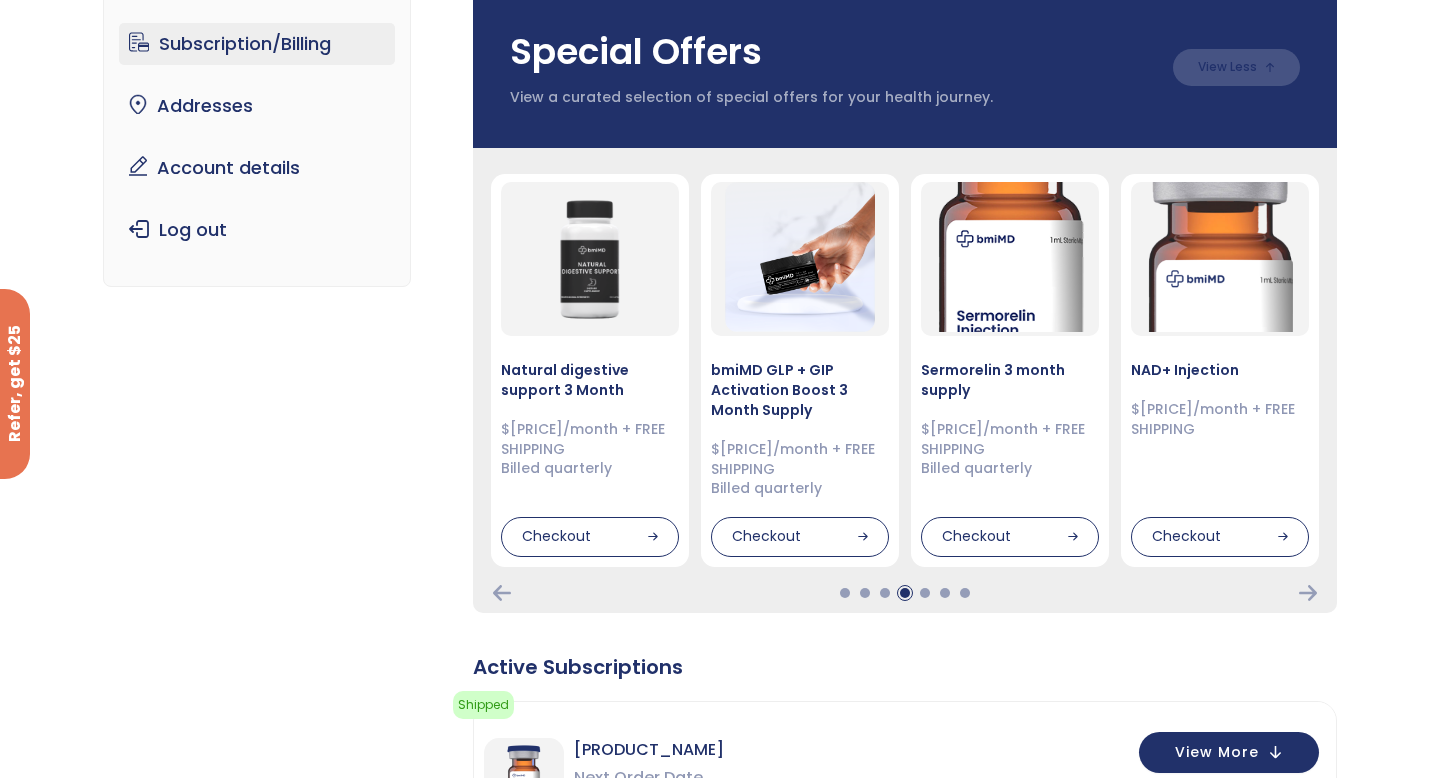 click at bounding box center [925, 593] 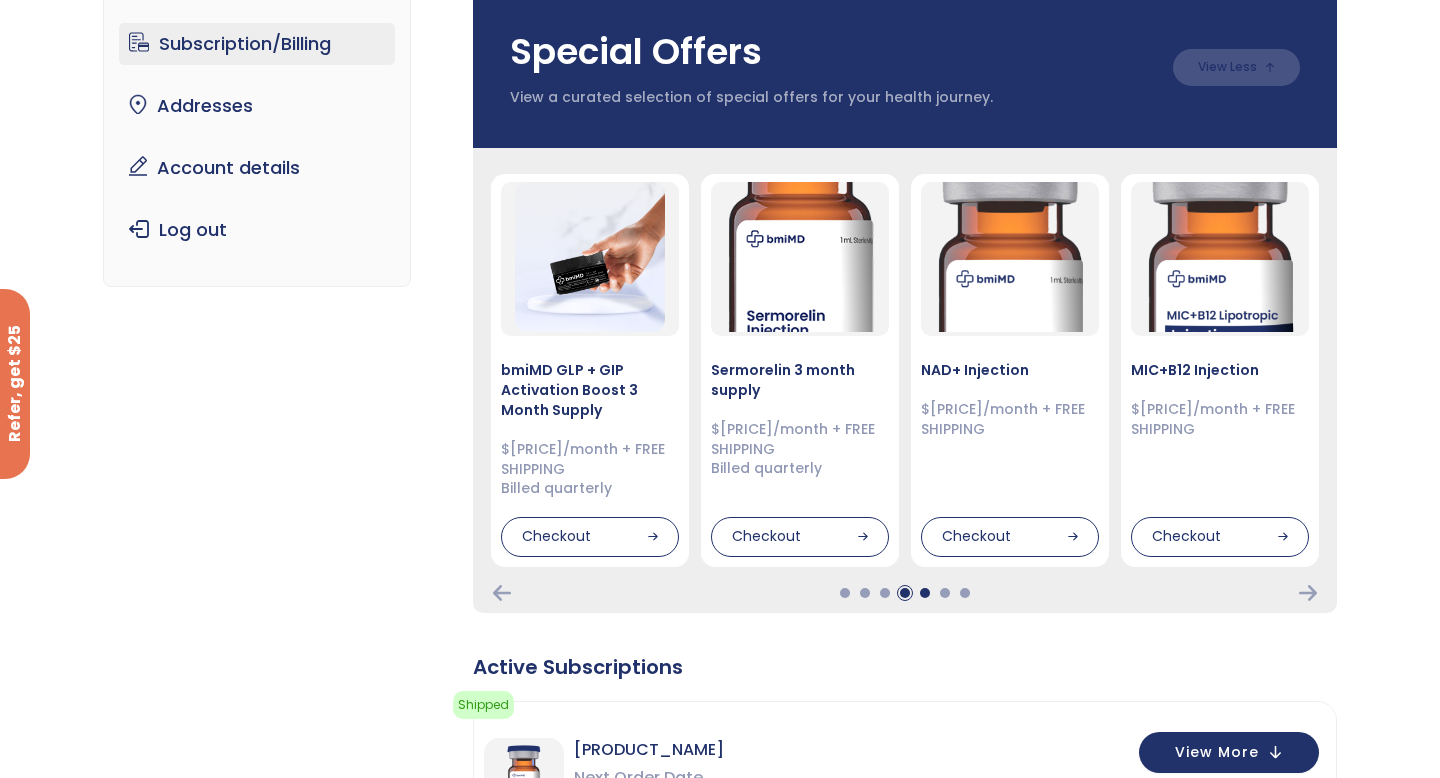 click at bounding box center [925, 593] 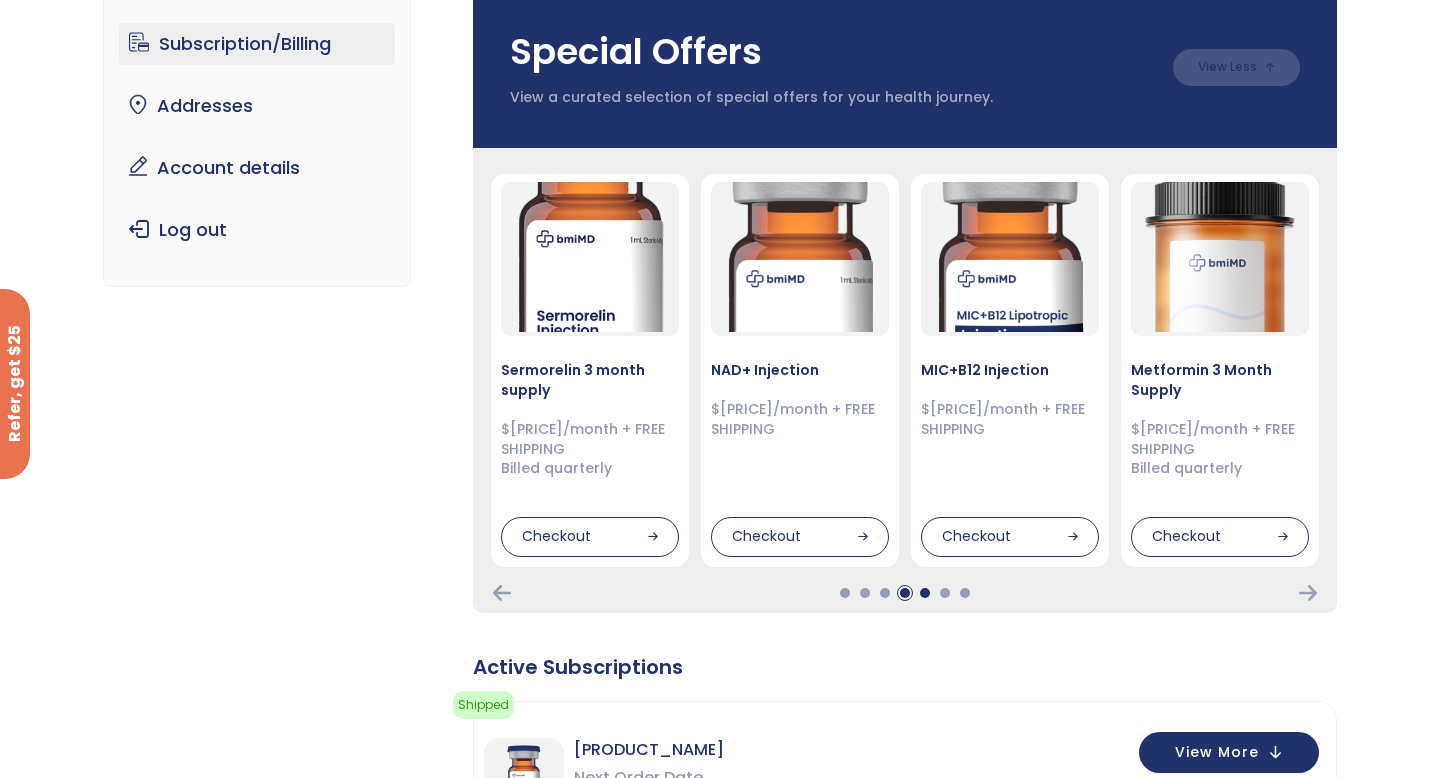 click at bounding box center (925, 593) 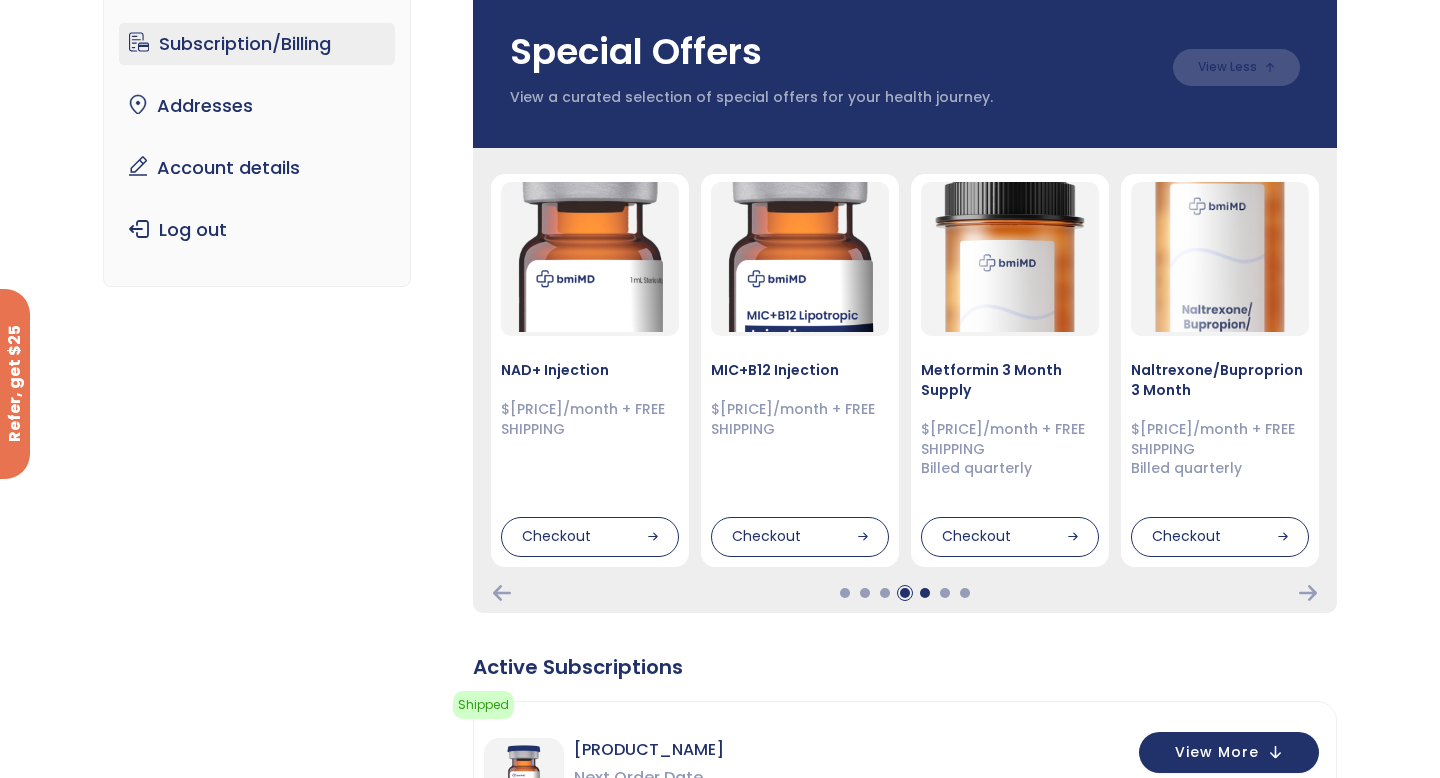 click at bounding box center [925, 593] 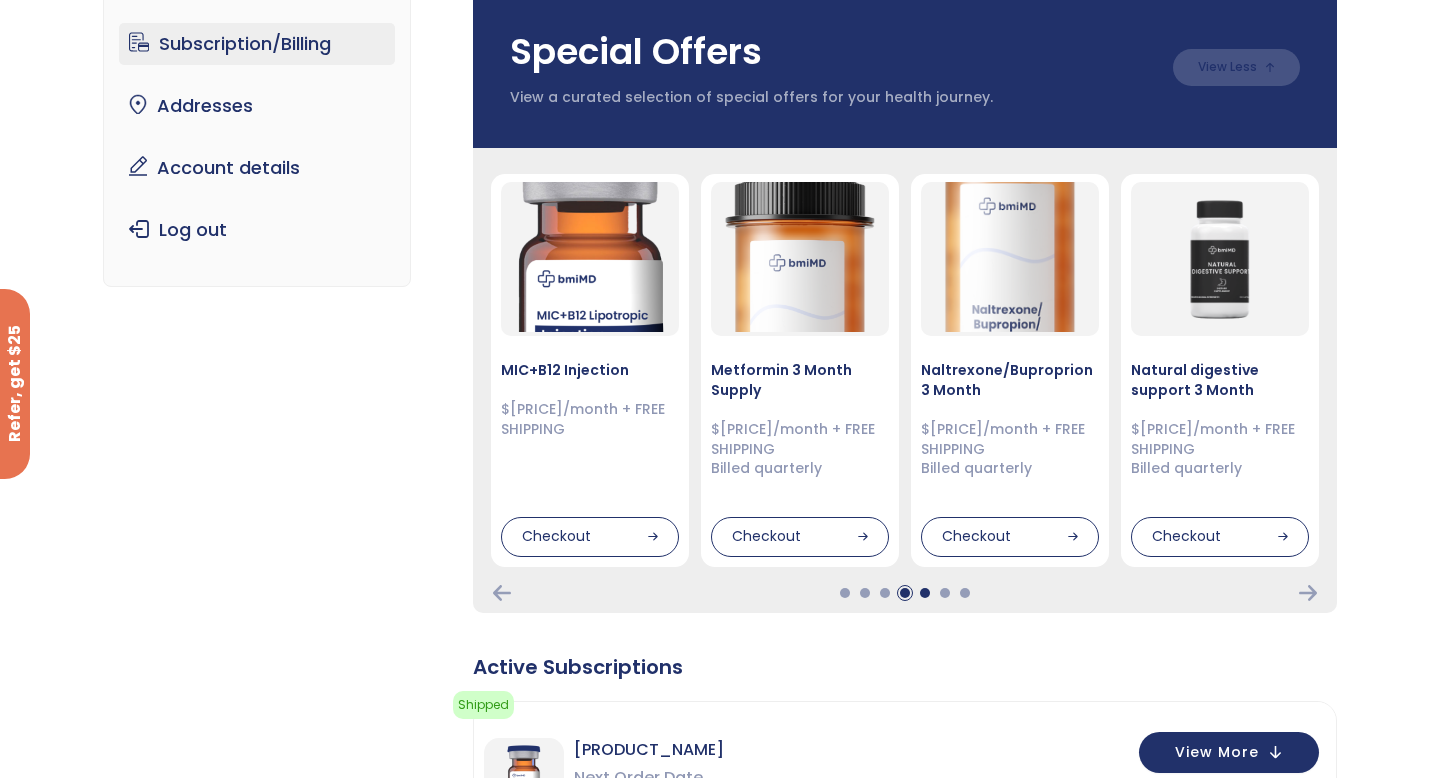 click at bounding box center [925, 593] 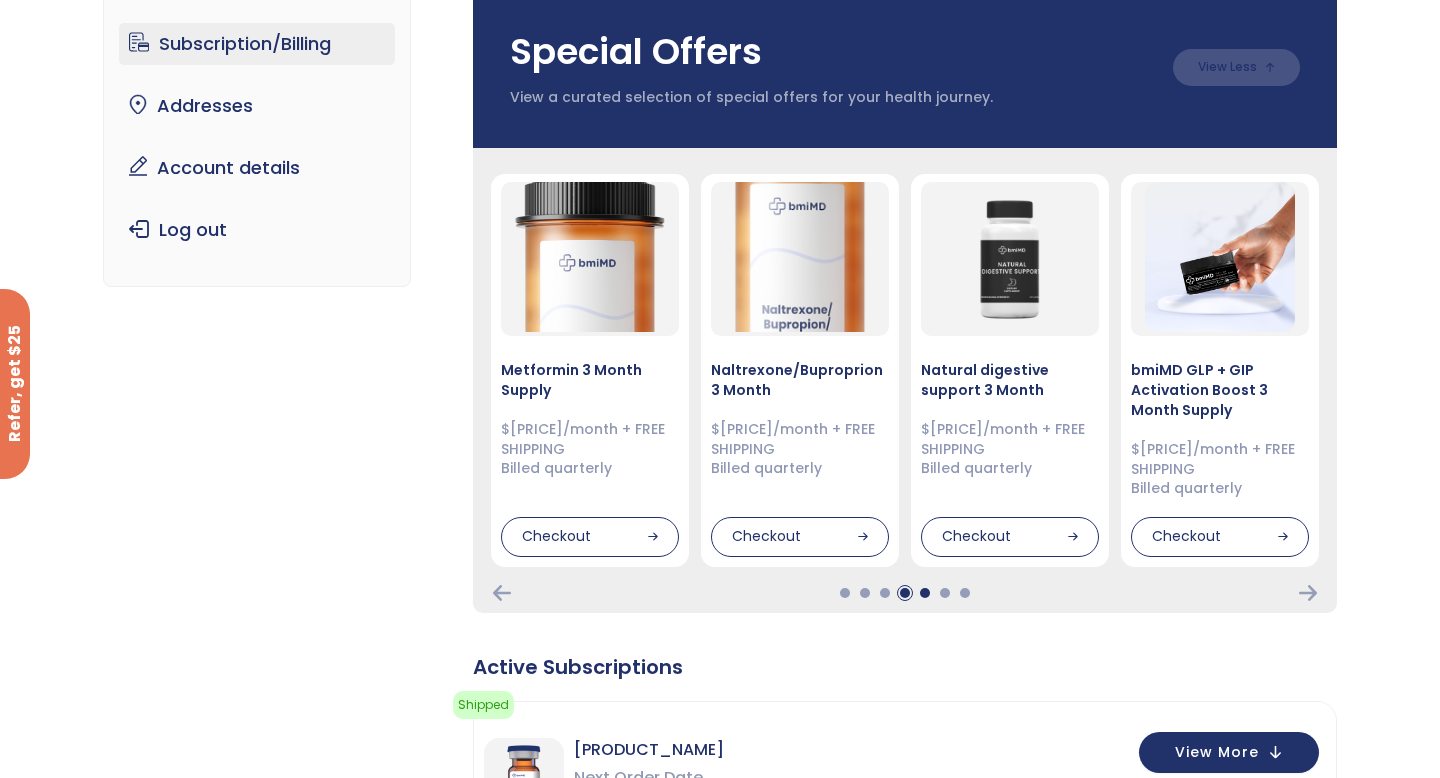click at bounding box center (925, 593) 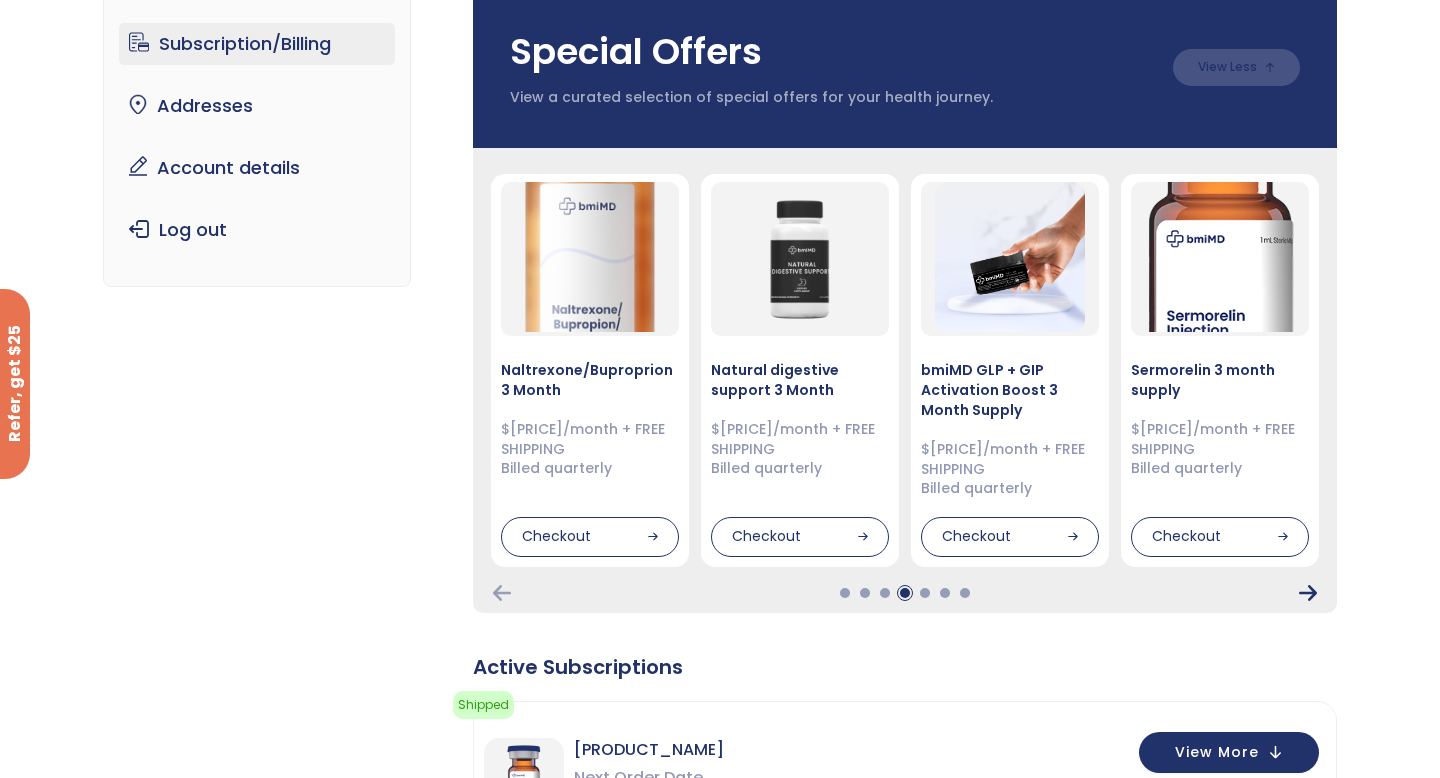 click at bounding box center [1308, 593] 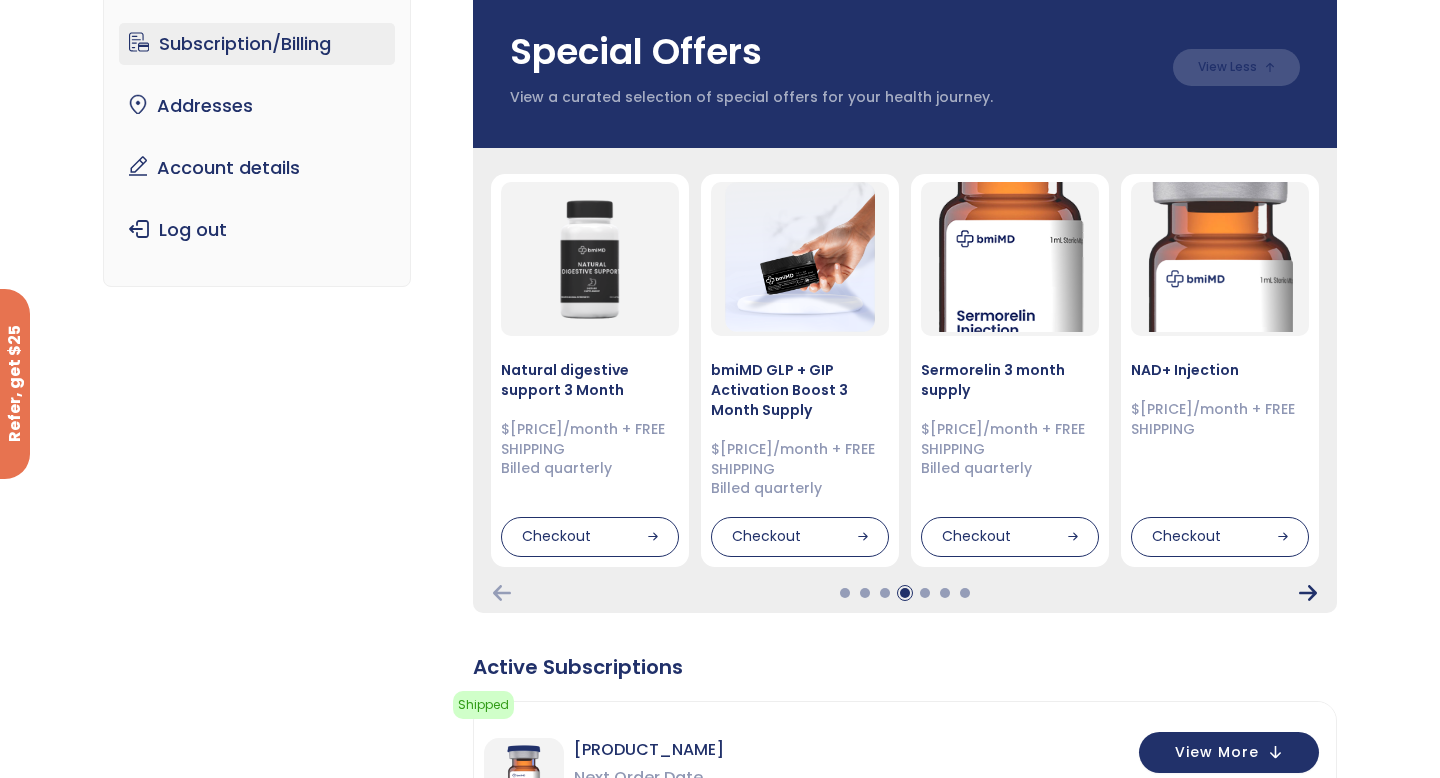click at bounding box center (1308, 593) 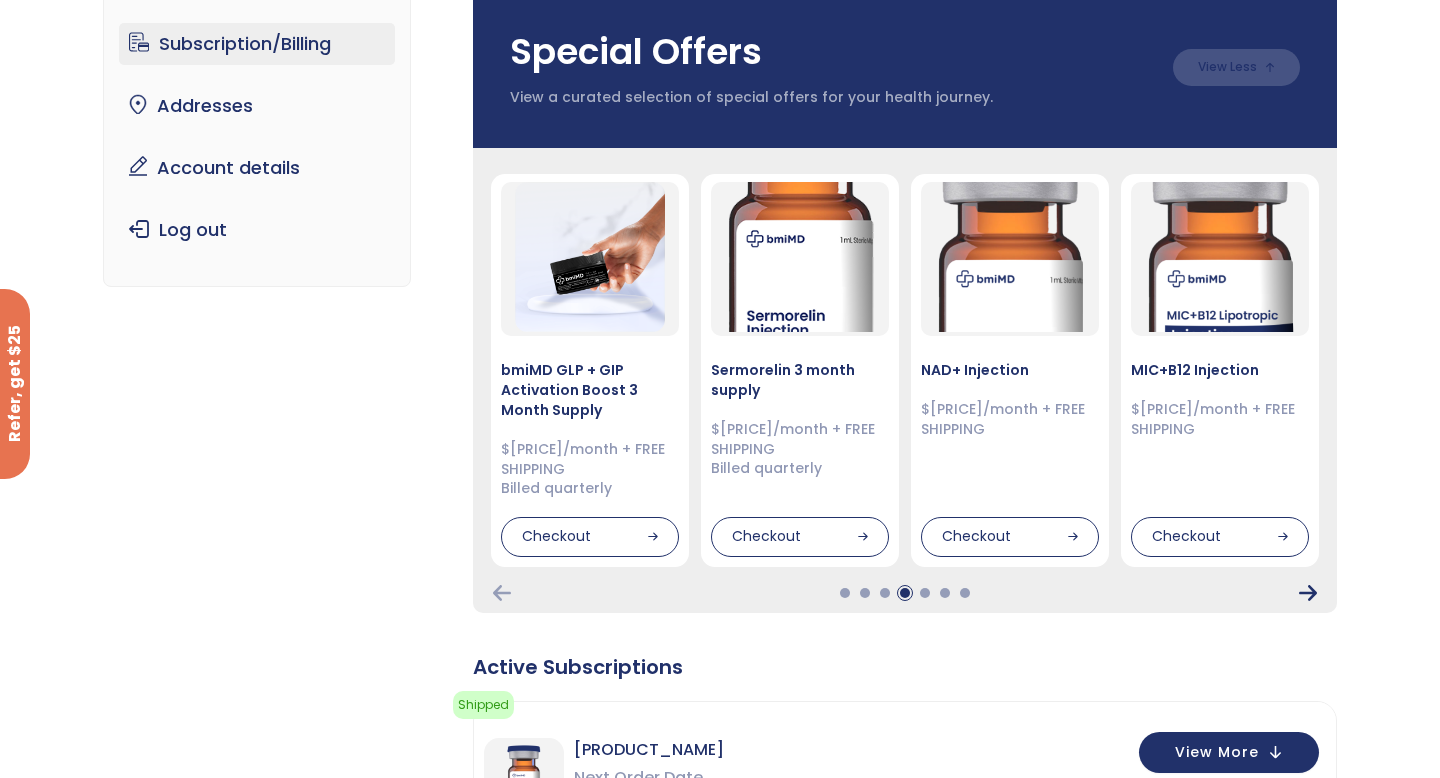 click at bounding box center [1308, 593] 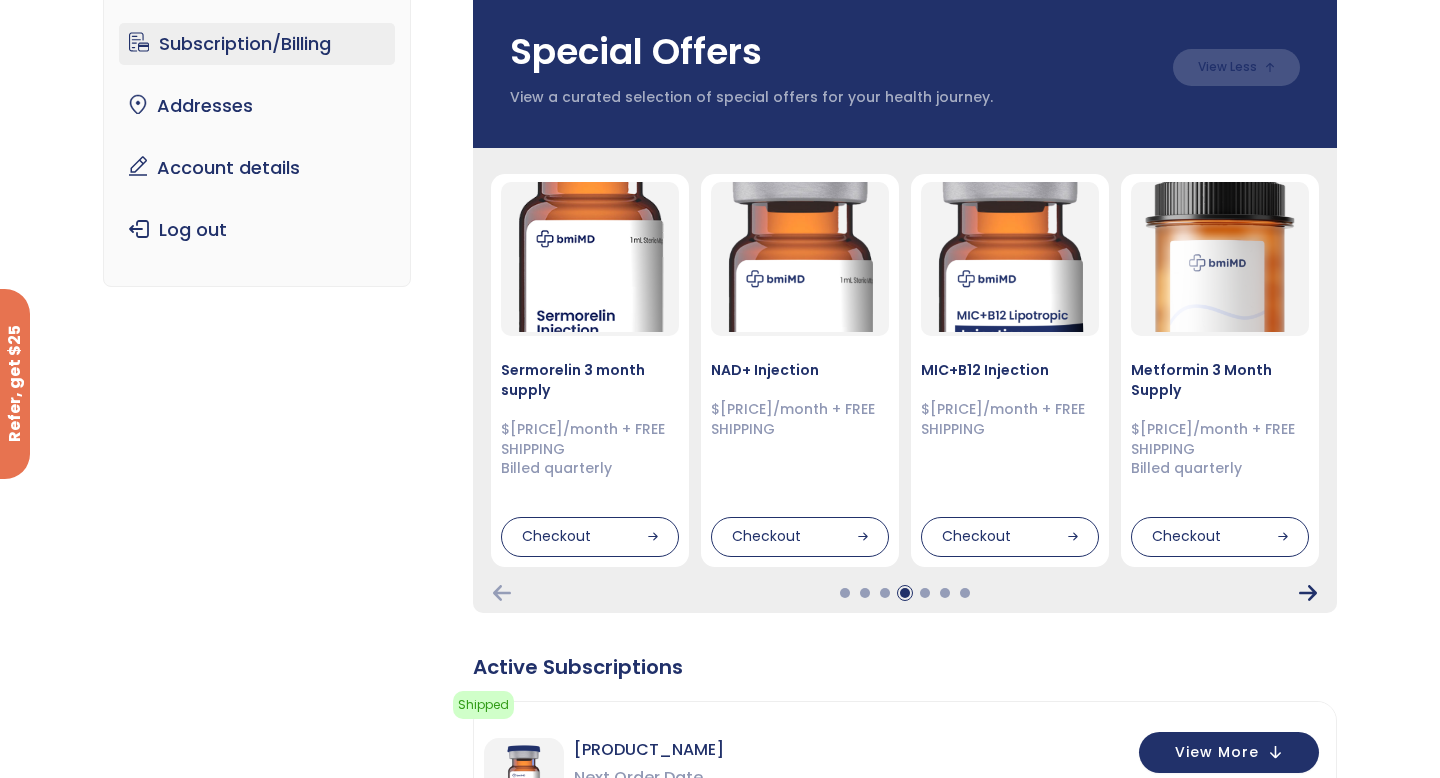 click at bounding box center [1308, 593] 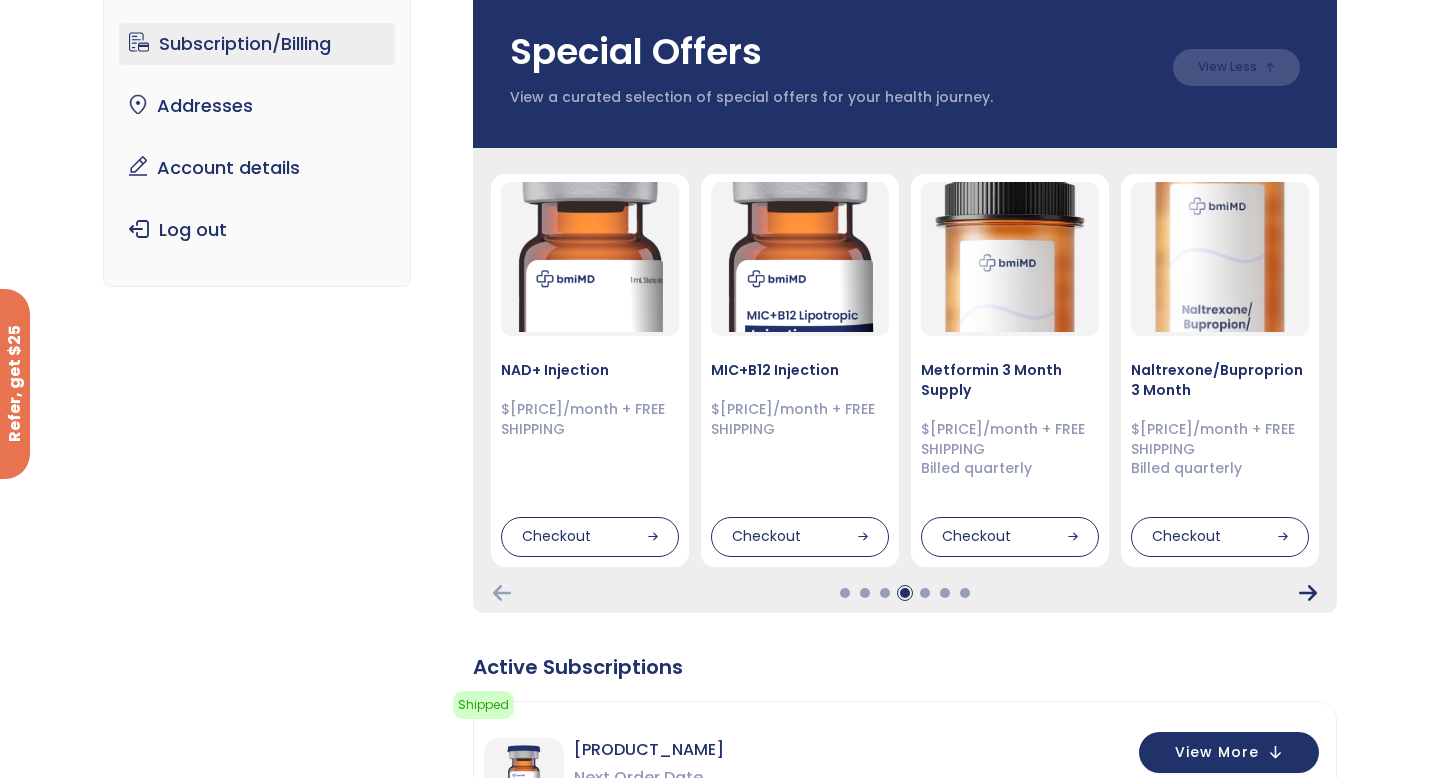 click at bounding box center [1308, 593] 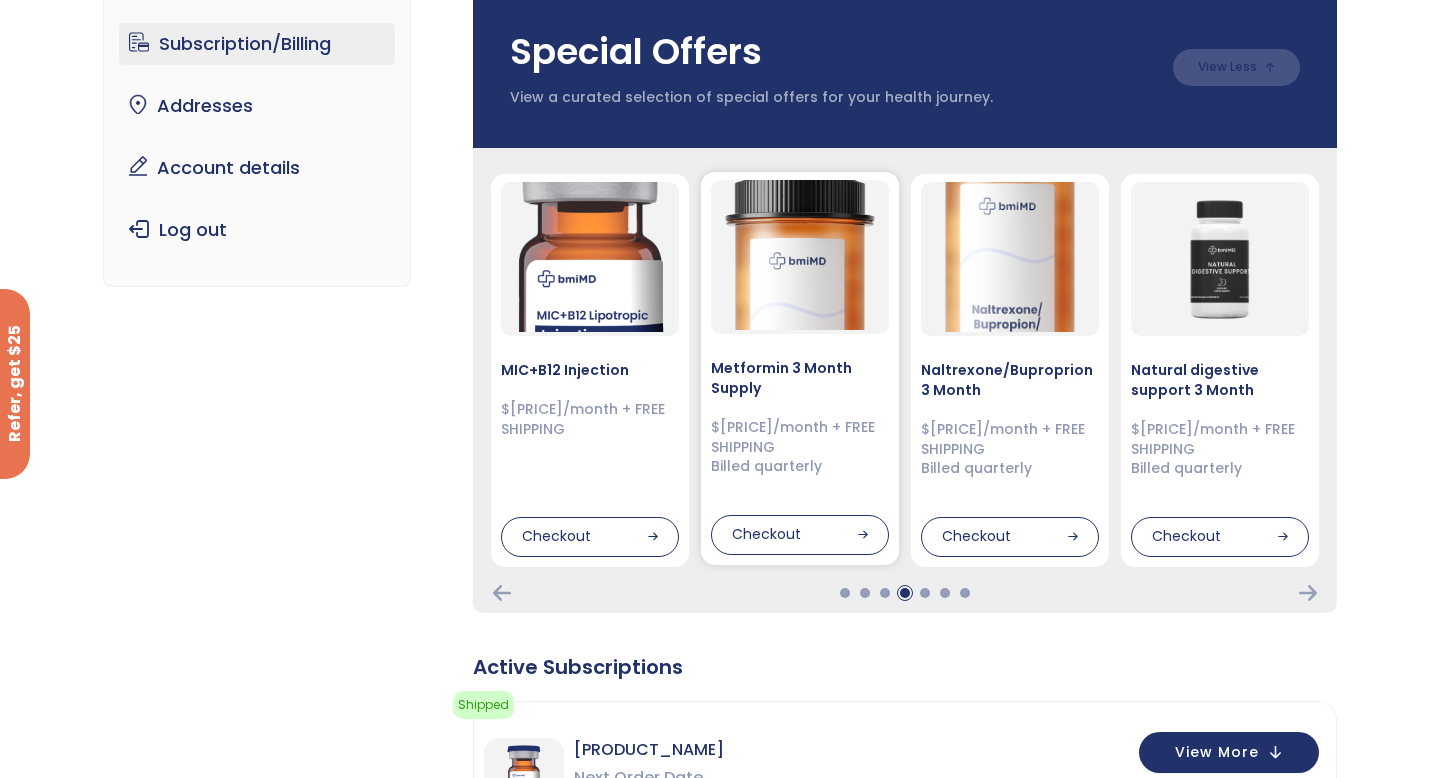 scroll, scrollTop: 0, scrollLeft: 0, axis: both 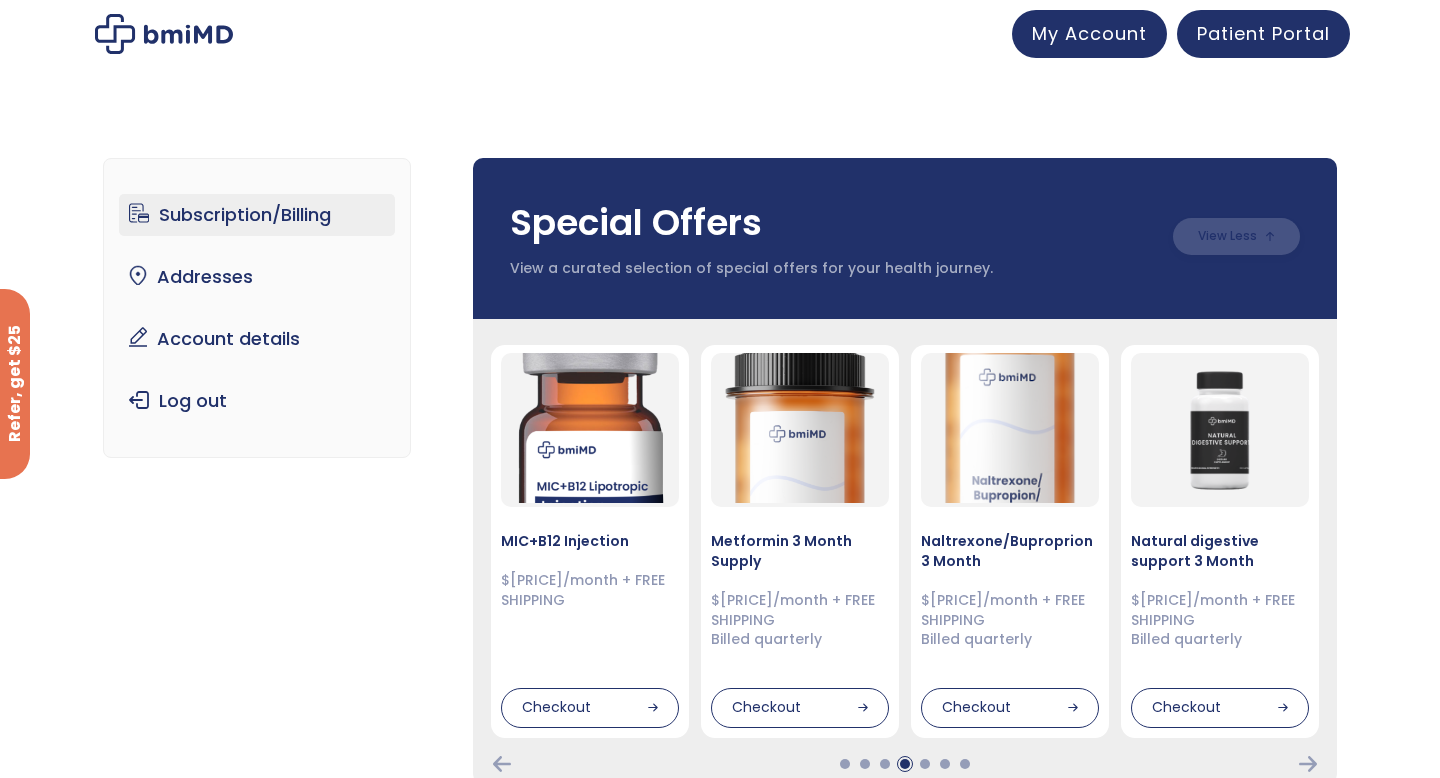 click at bounding box center [1236, 236] 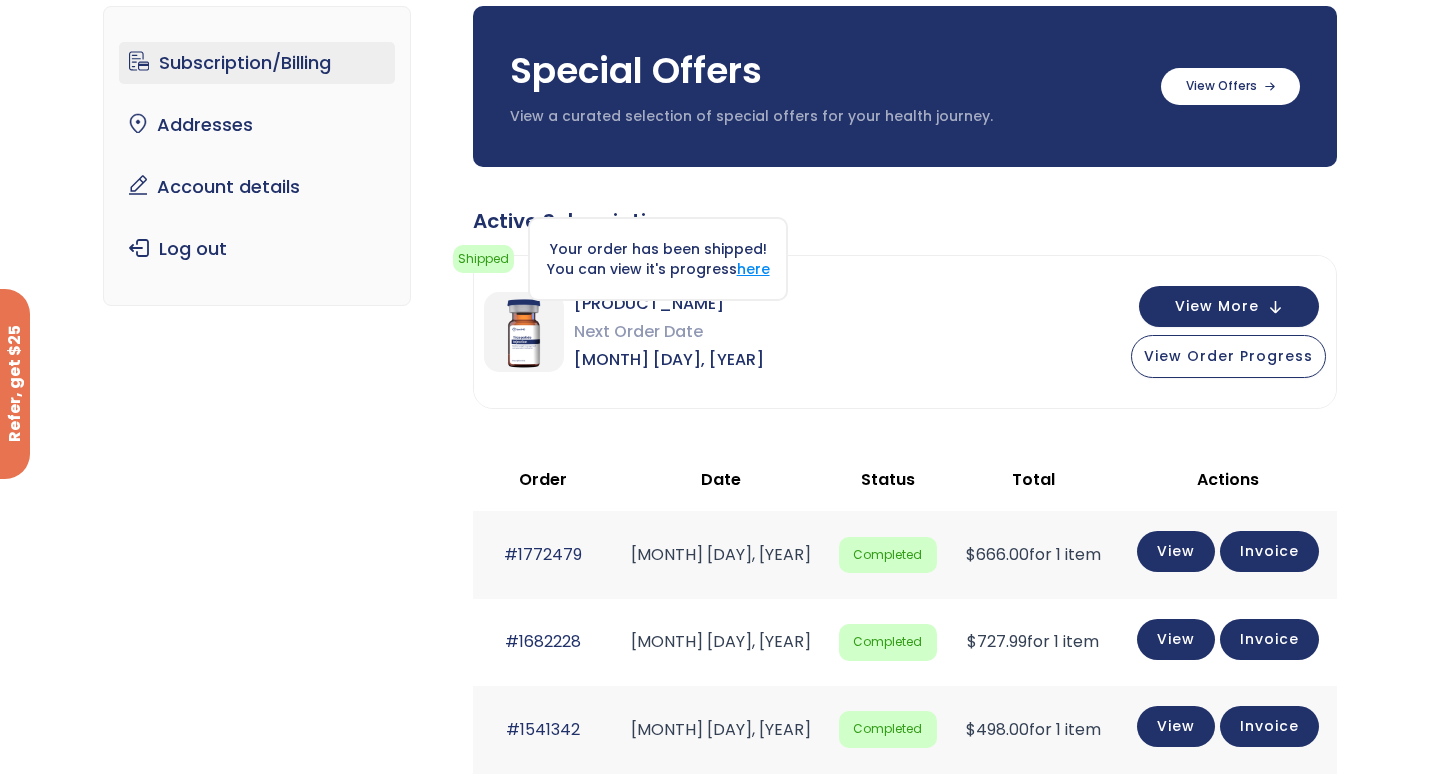 scroll, scrollTop: 163, scrollLeft: 0, axis: vertical 